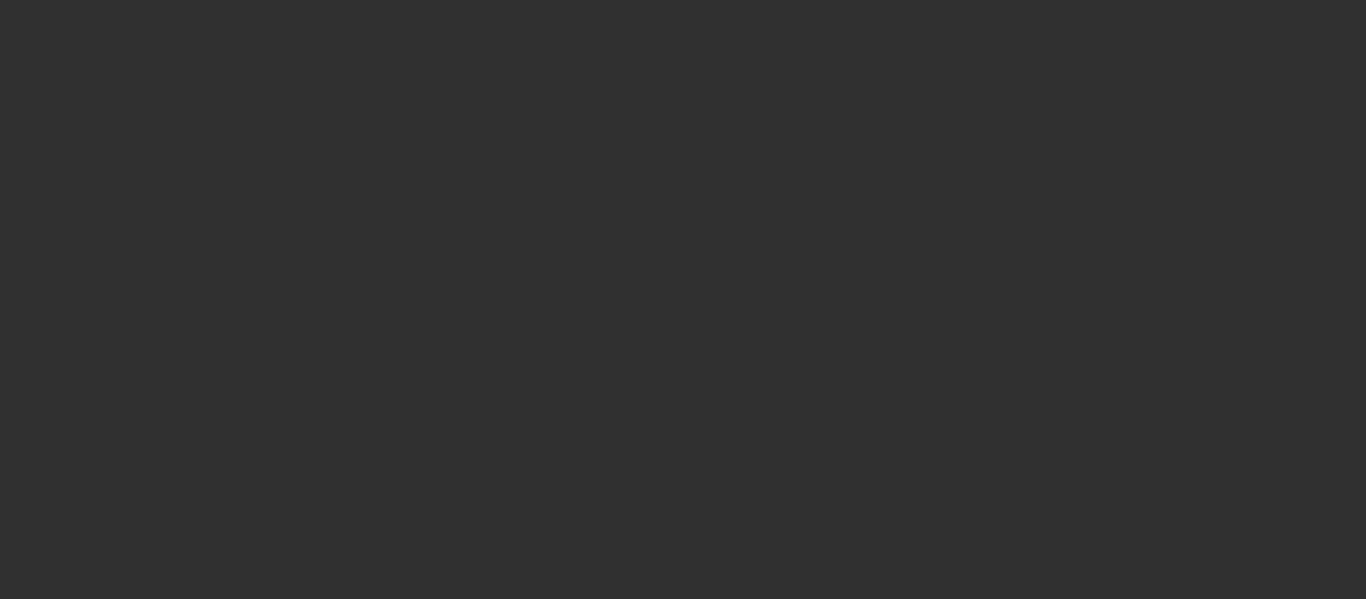 scroll, scrollTop: 0, scrollLeft: 0, axis: both 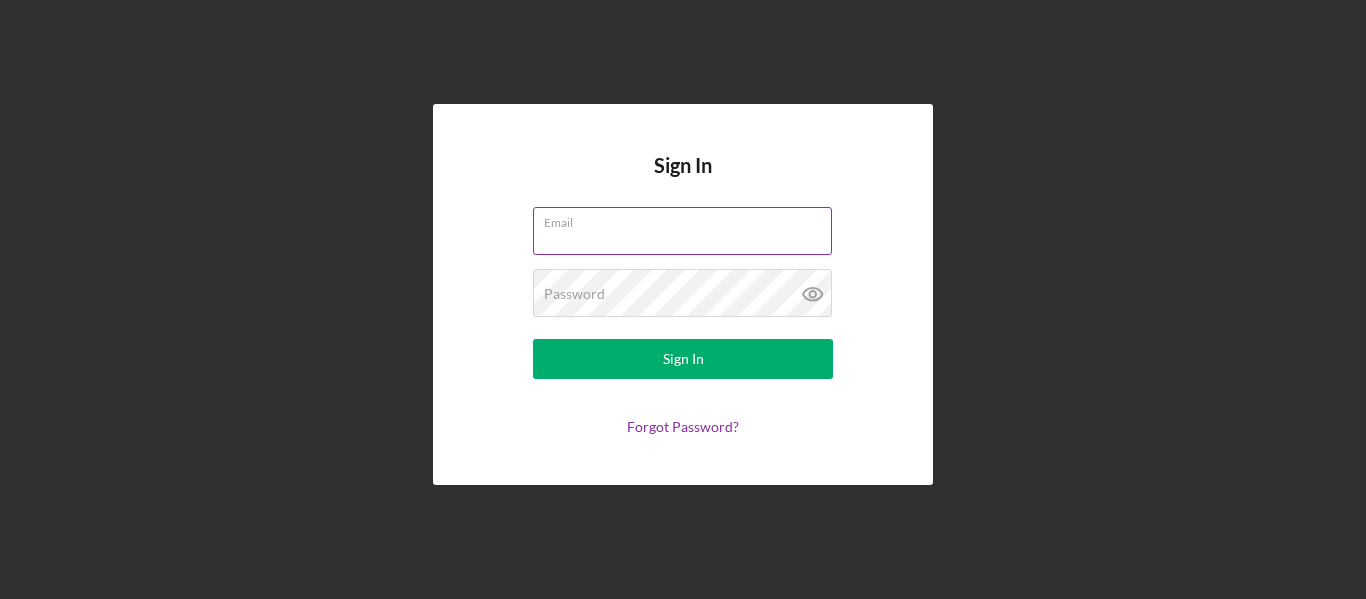 click on "Email" at bounding box center [682, 231] 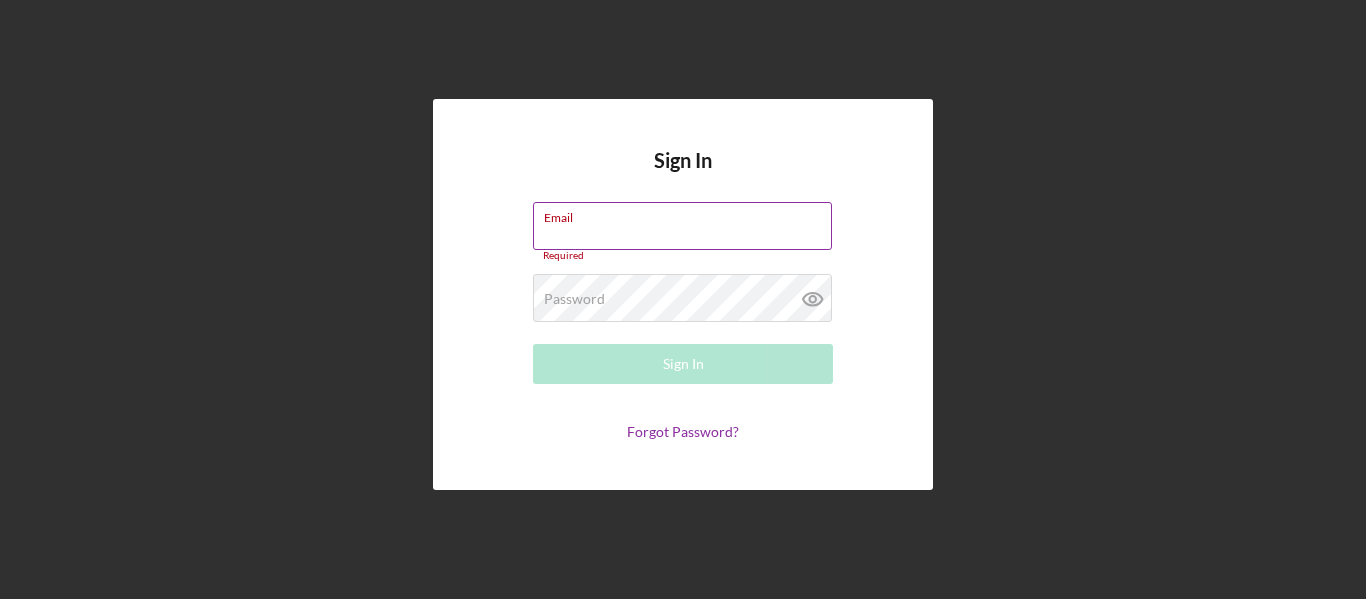 type on "[EMAIL]" 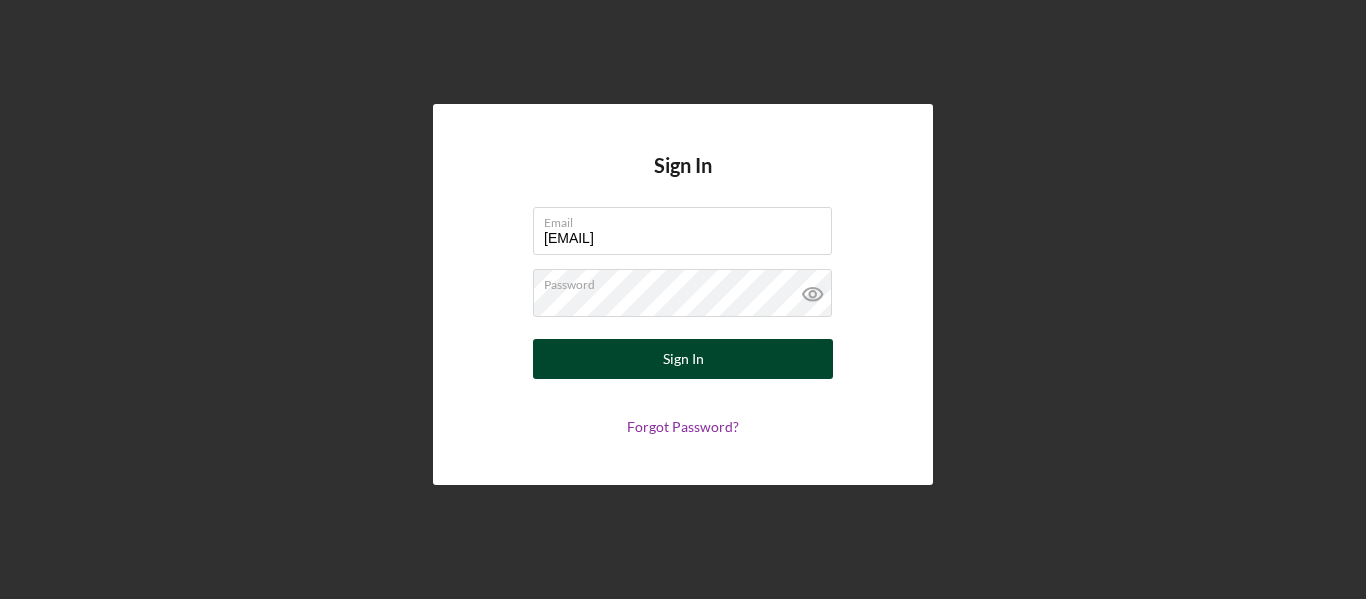 click on "Sign In" at bounding box center [683, 359] 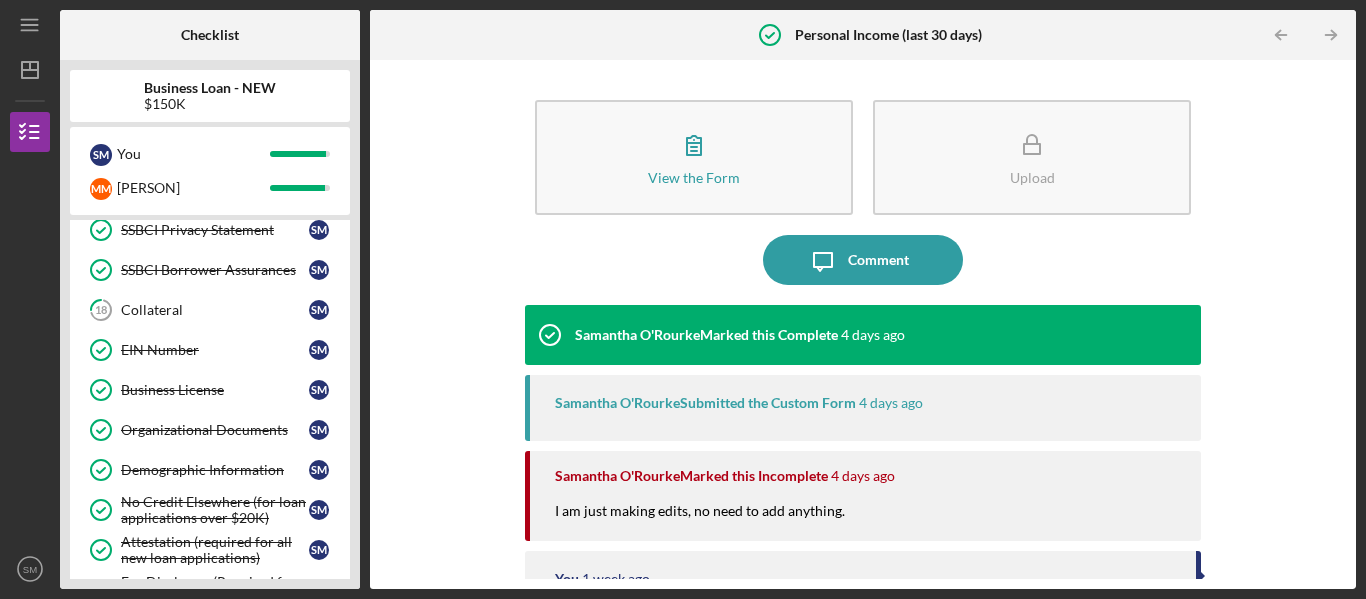 scroll, scrollTop: 494, scrollLeft: 0, axis: vertical 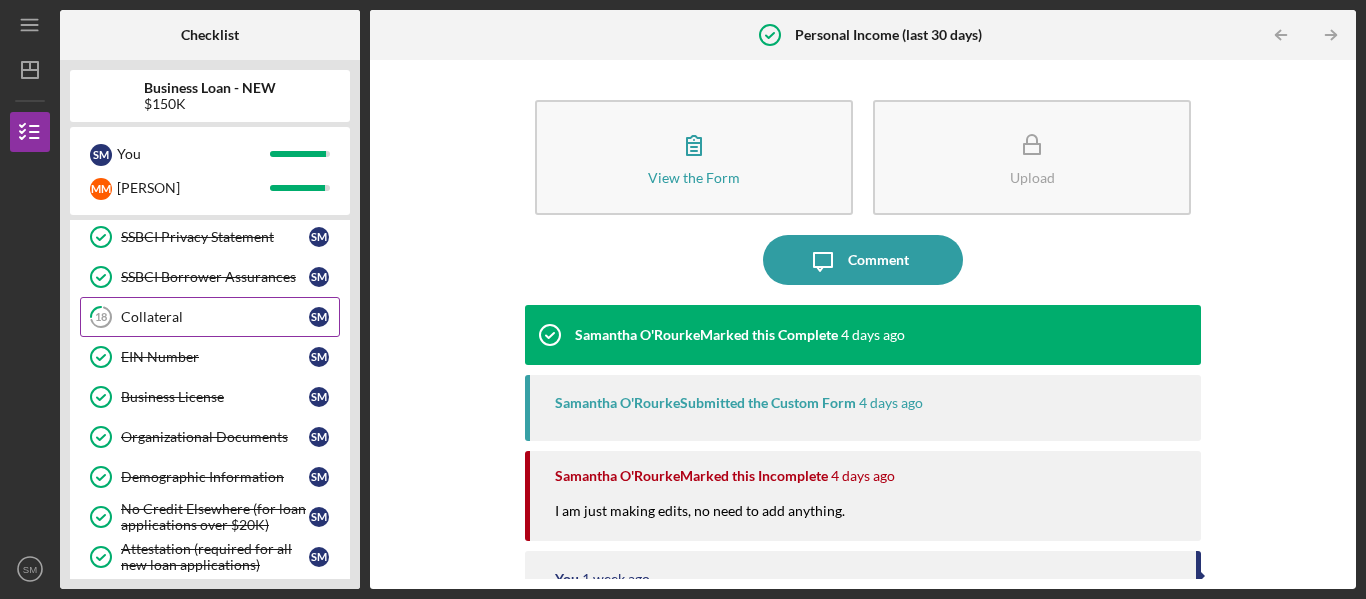 click on "18" 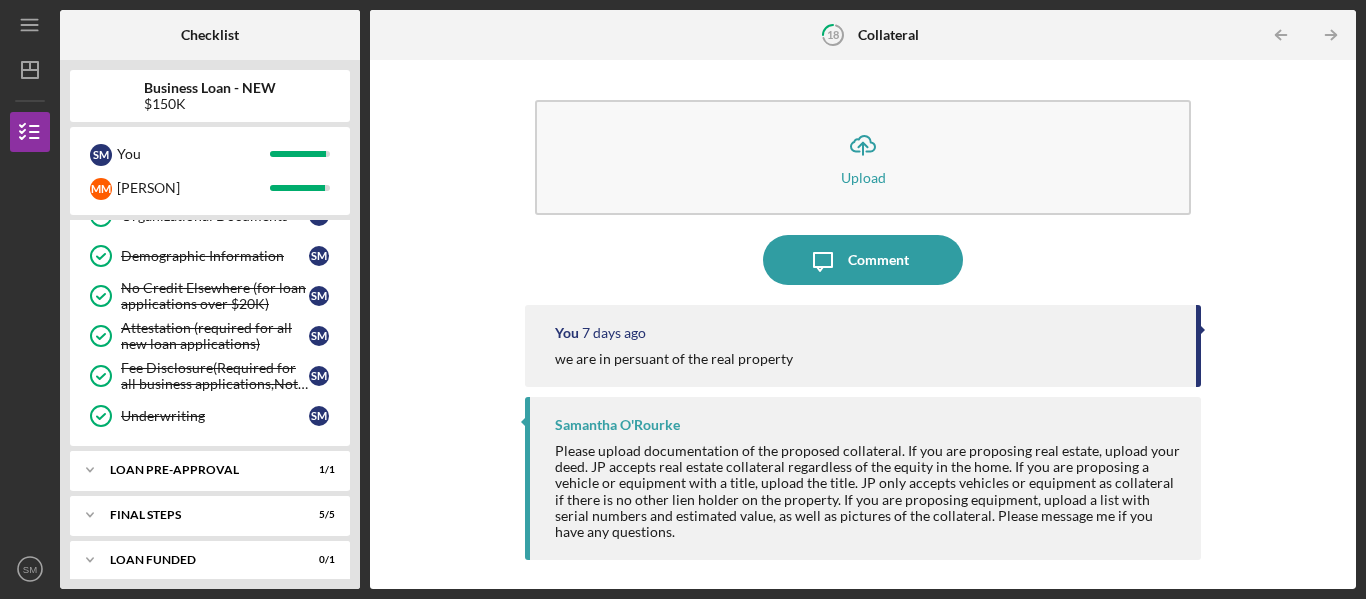 scroll, scrollTop: 727, scrollLeft: 0, axis: vertical 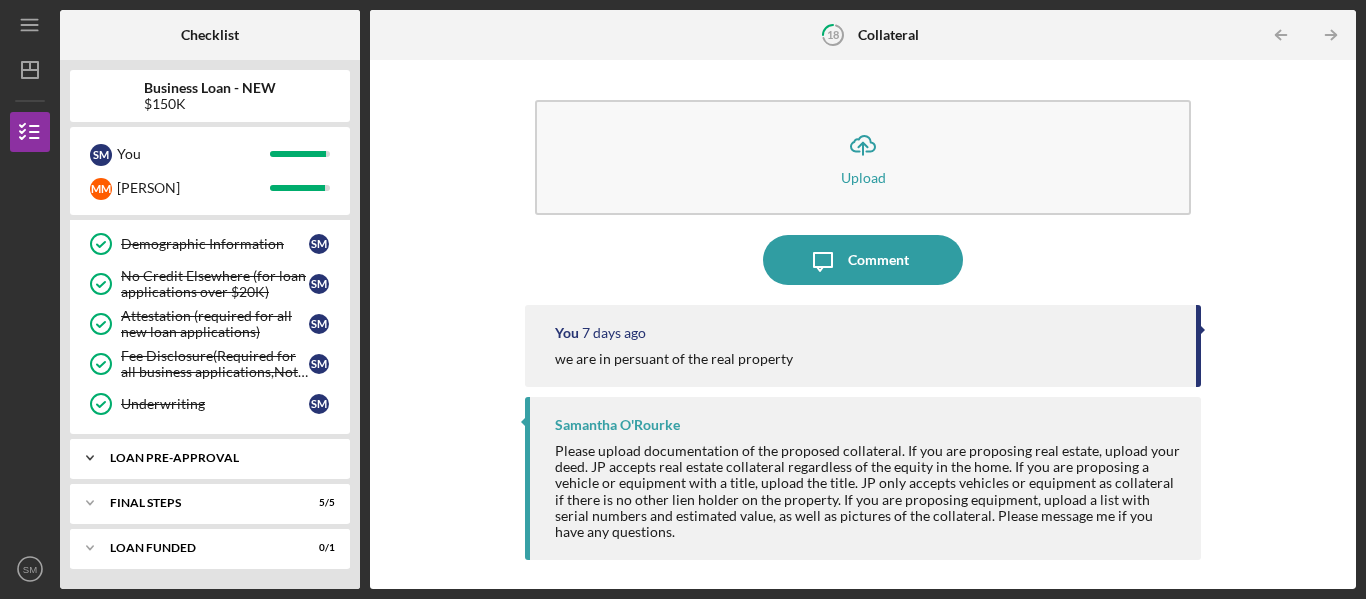 click on "LOAN PRE-APPROVAL" at bounding box center (217, 458) 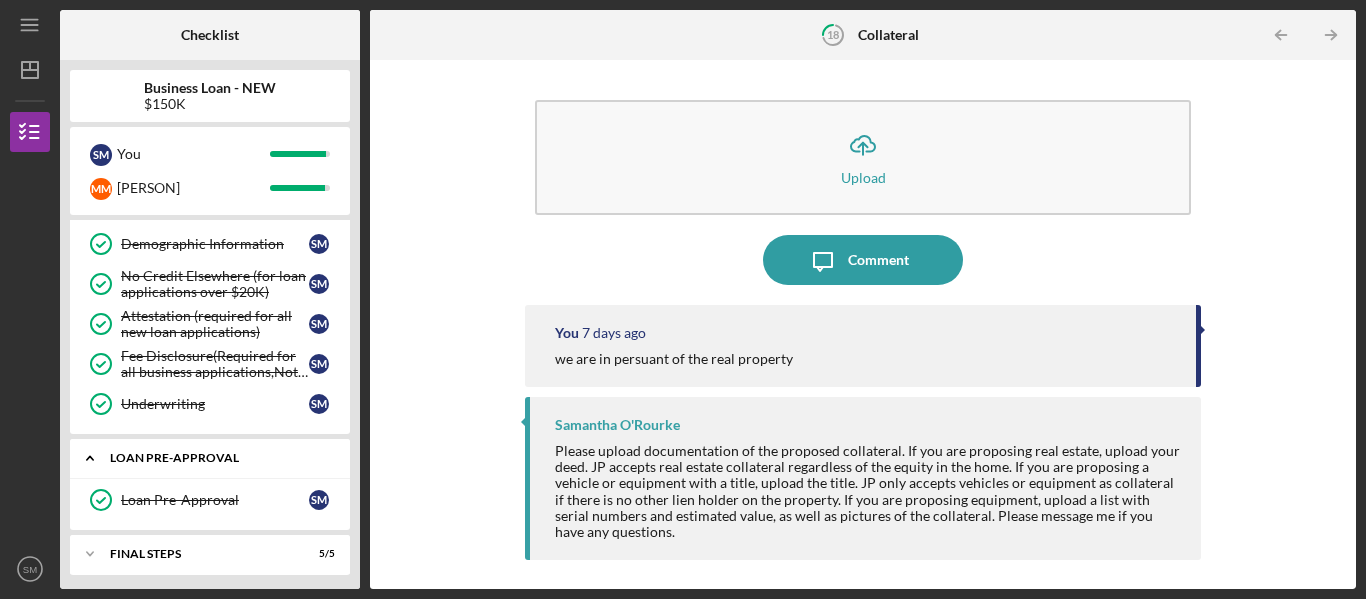 scroll, scrollTop: 778, scrollLeft: 0, axis: vertical 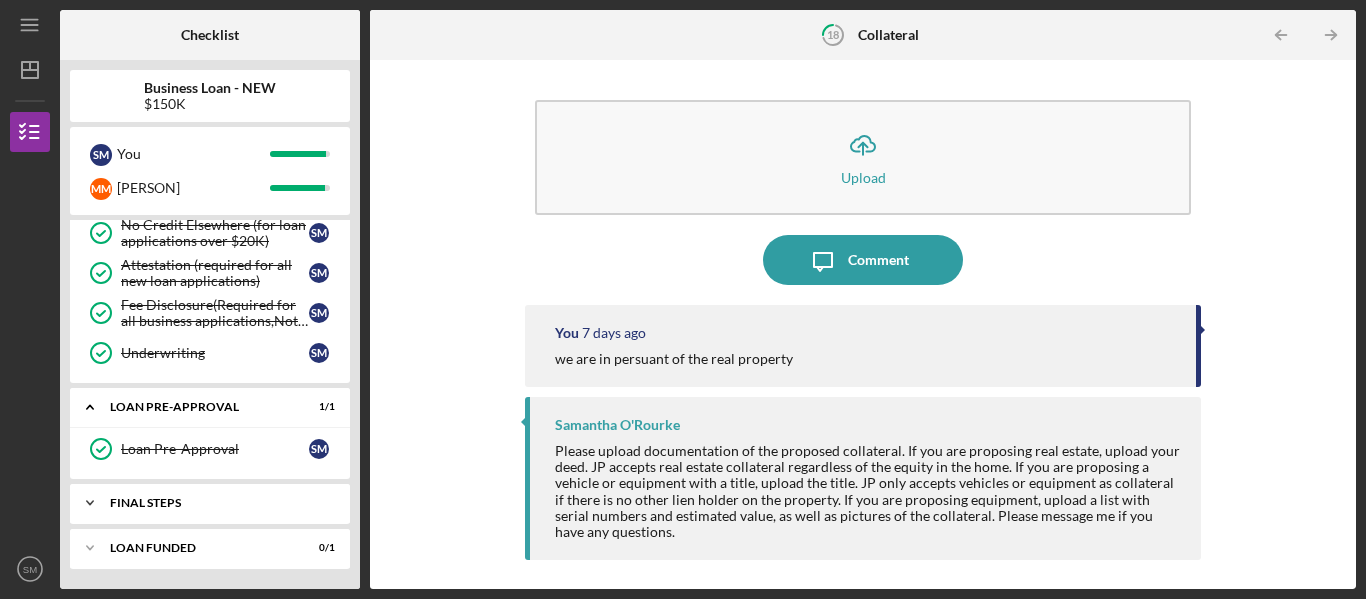 click on "Icon/Expander" 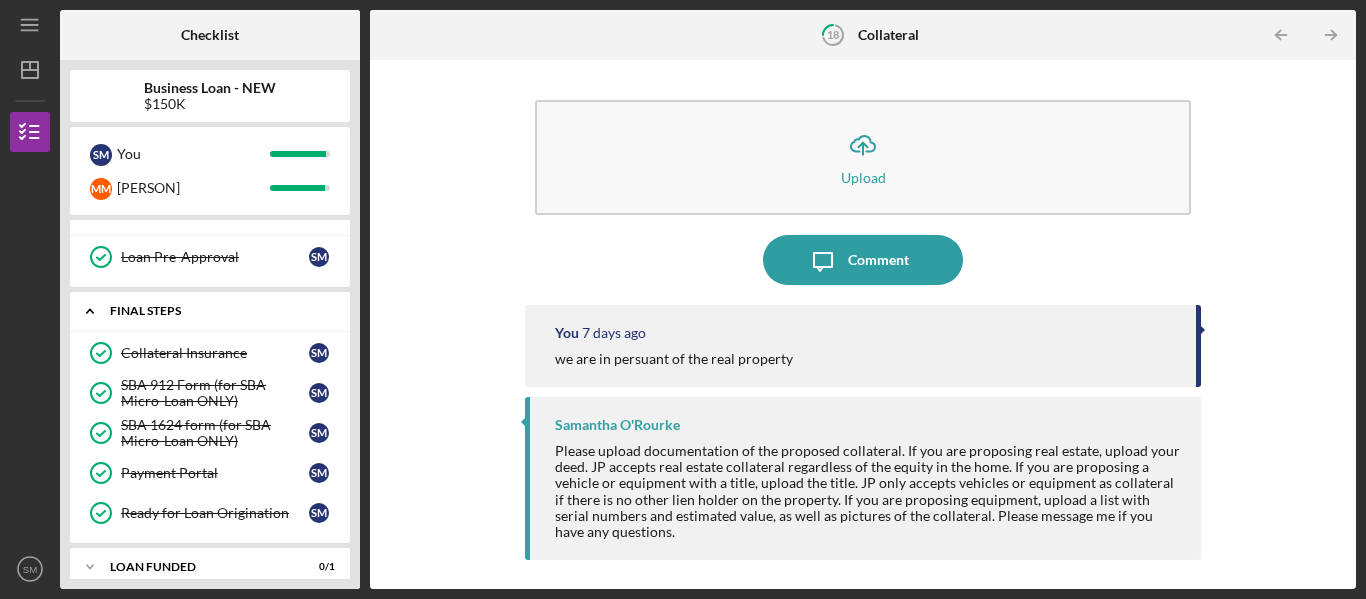 scroll, scrollTop: 989, scrollLeft: 0, axis: vertical 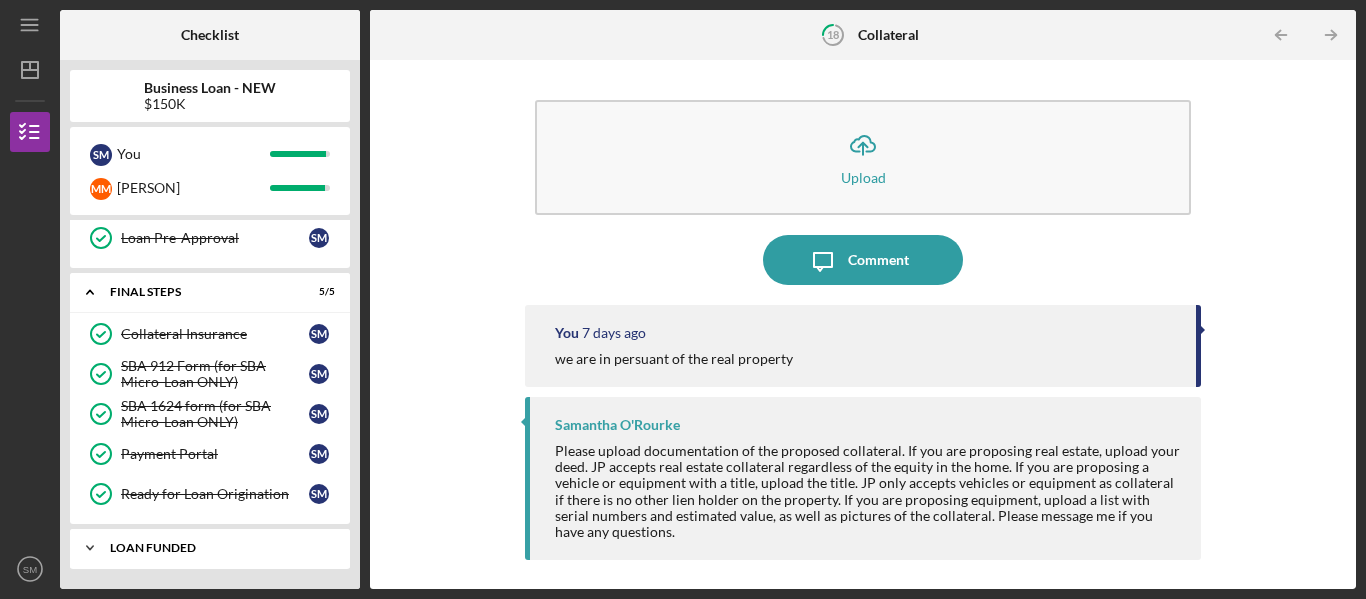 click on "Icon/Expander" 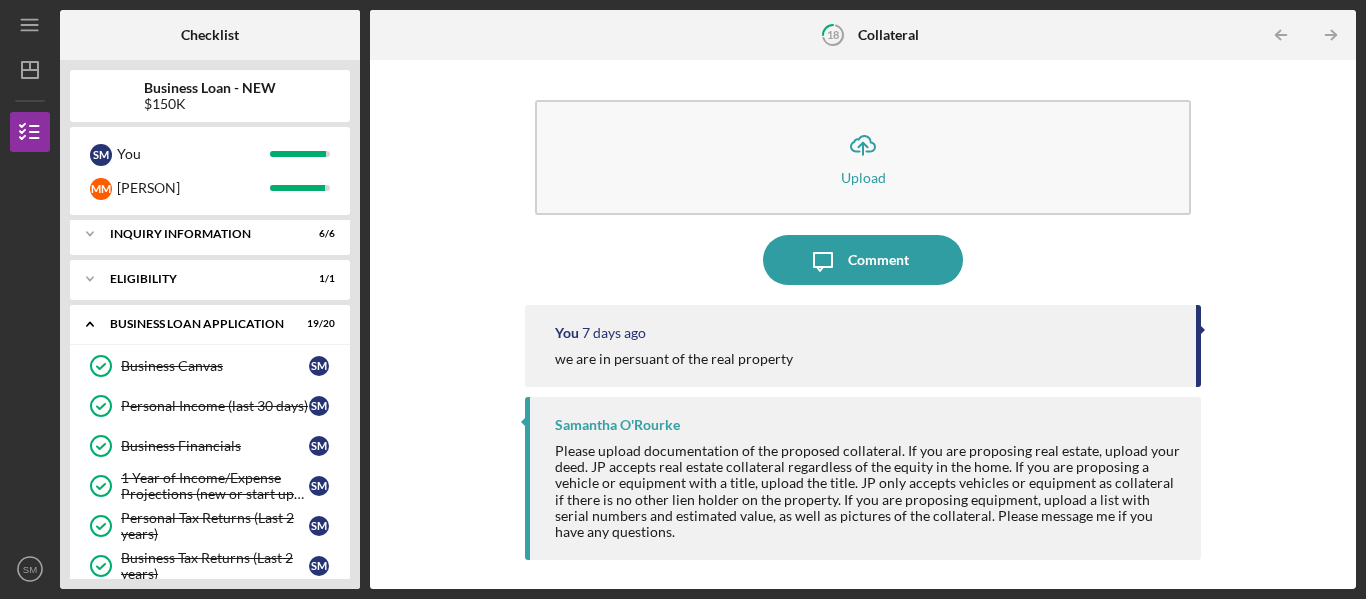 scroll, scrollTop: 0, scrollLeft: 0, axis: both 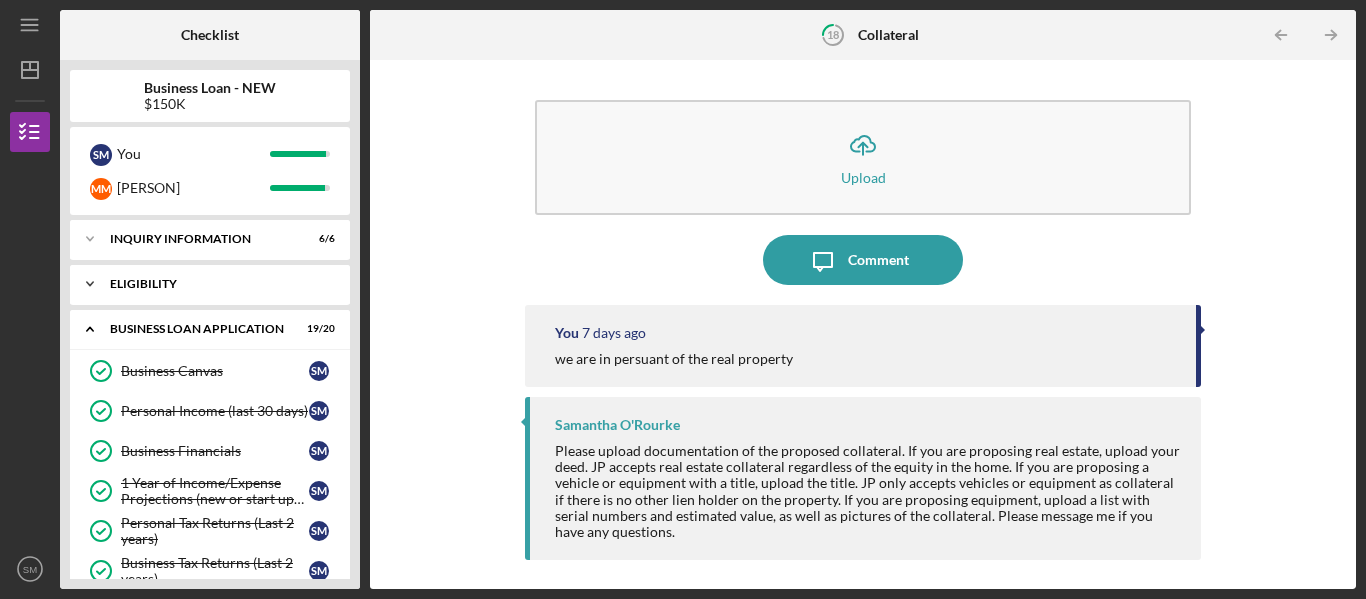 click on "ELIGIBILITY" at bounding box center [217, 284] 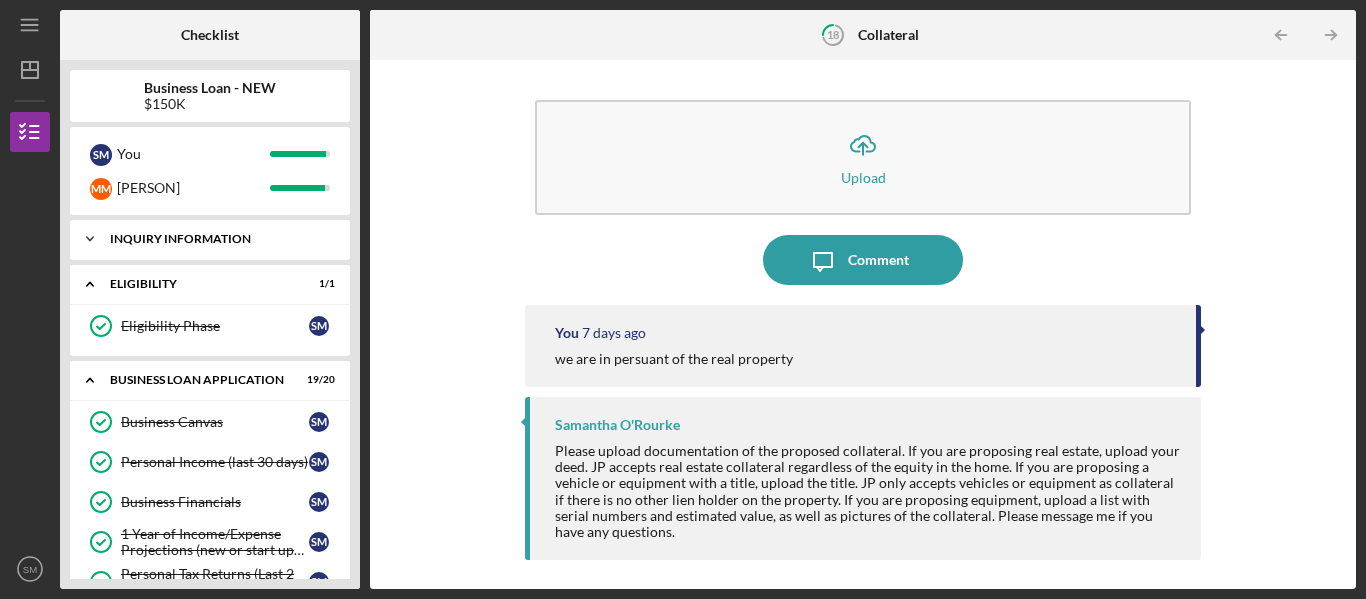 click on "Icon/Expander INQUIRY INFORMATION 6 / 6" at bounding box center (210, 239) 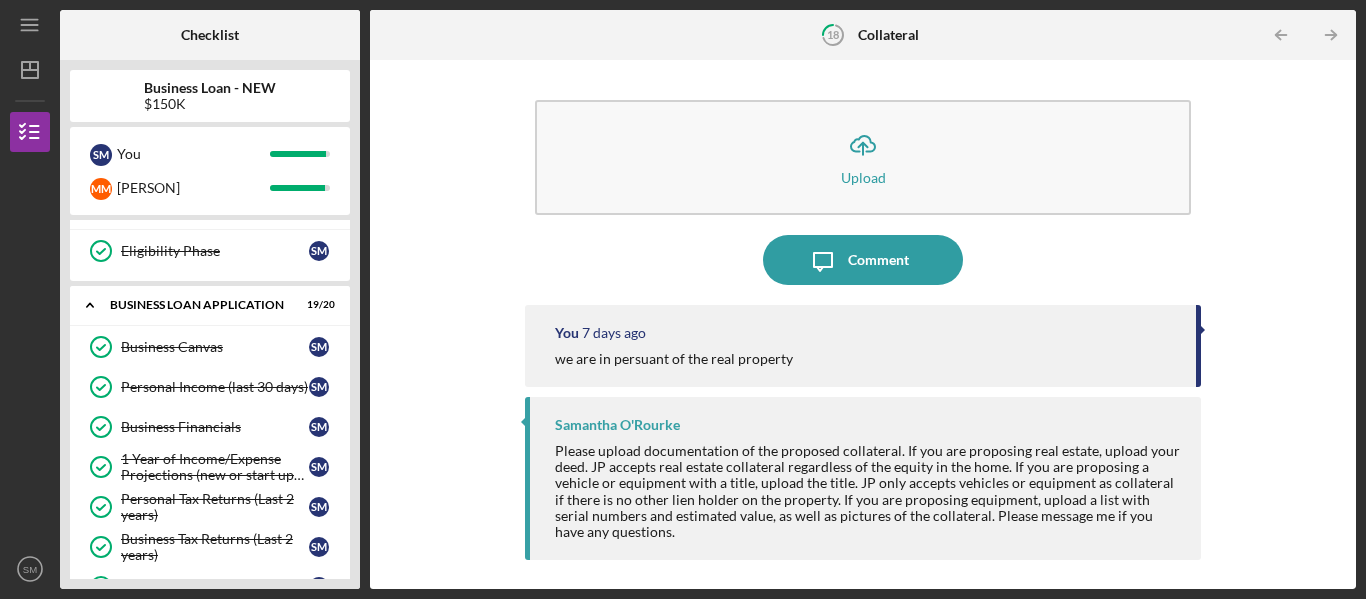 scroll, scrollTop: 325, scrollLeft: 0, axis: vertical 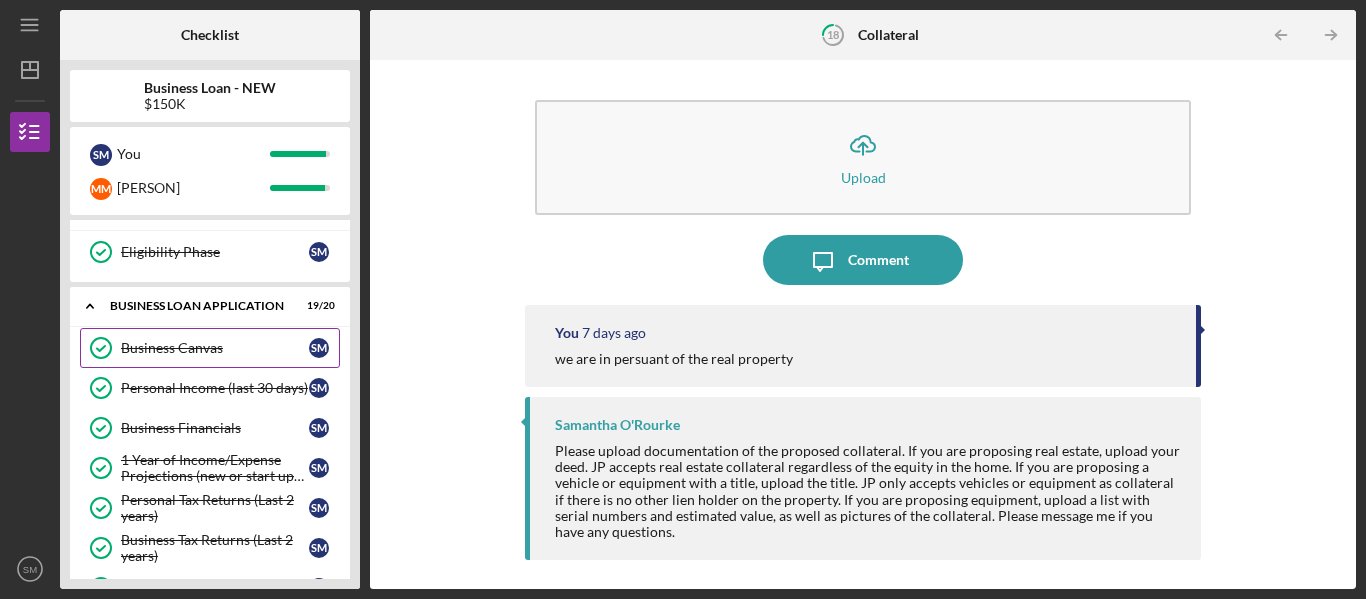 click on "Business Canvas" at bounding box center [215, 348] 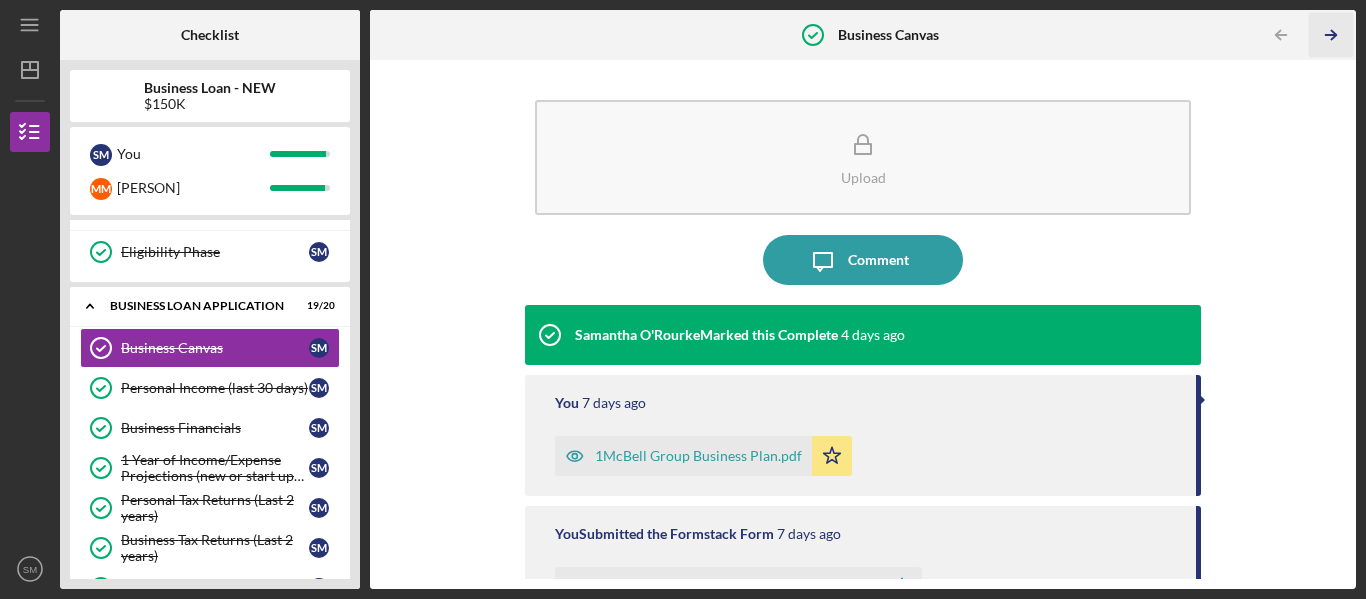 click on "Icon/Table Pagination Arrow" 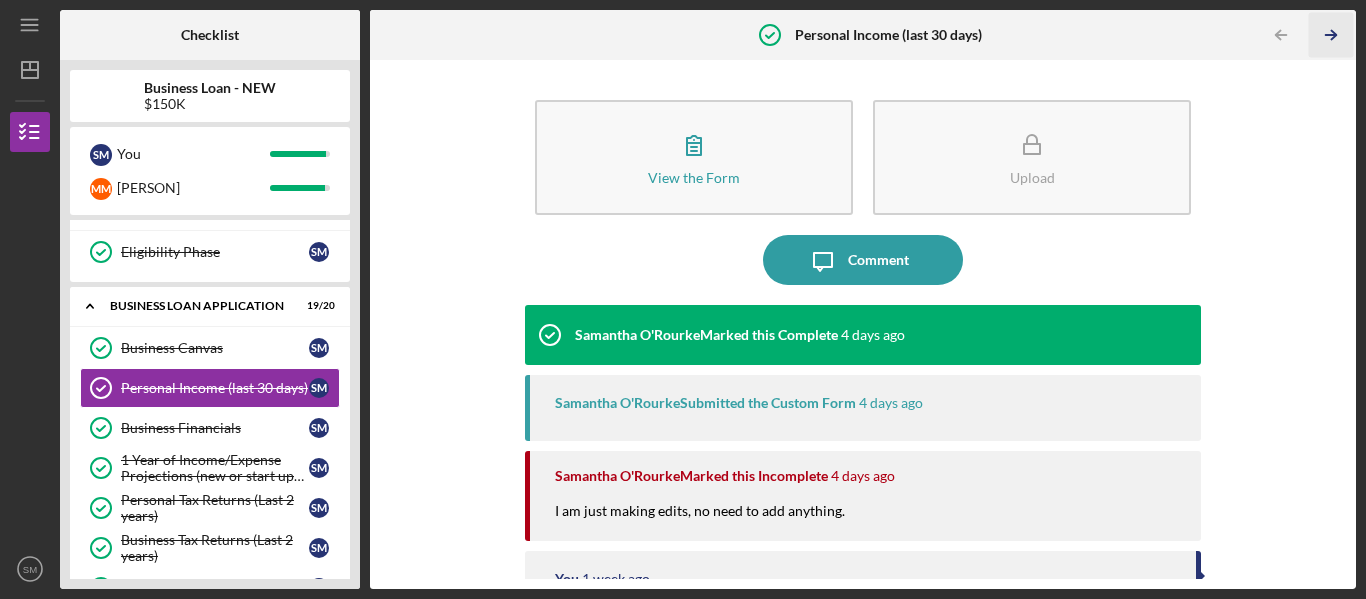 click on "Icon/Table Pagination Arrow" 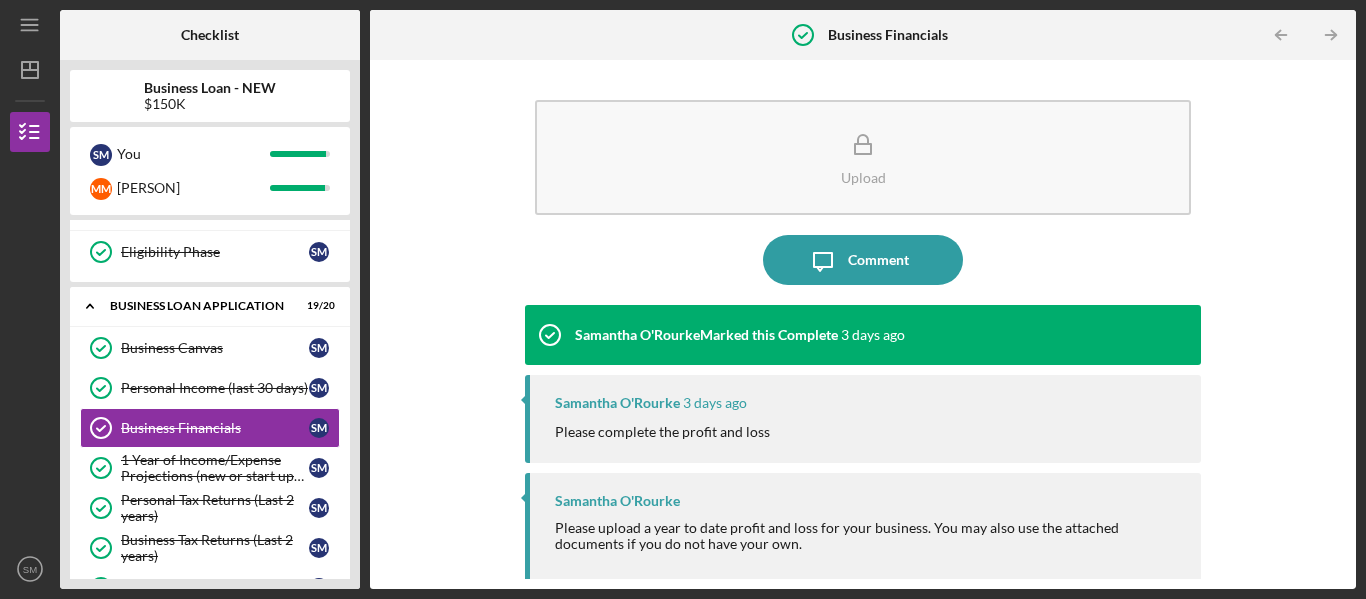 scroll, scrollTop: 96, scrollLeft: 0, axis: vertical 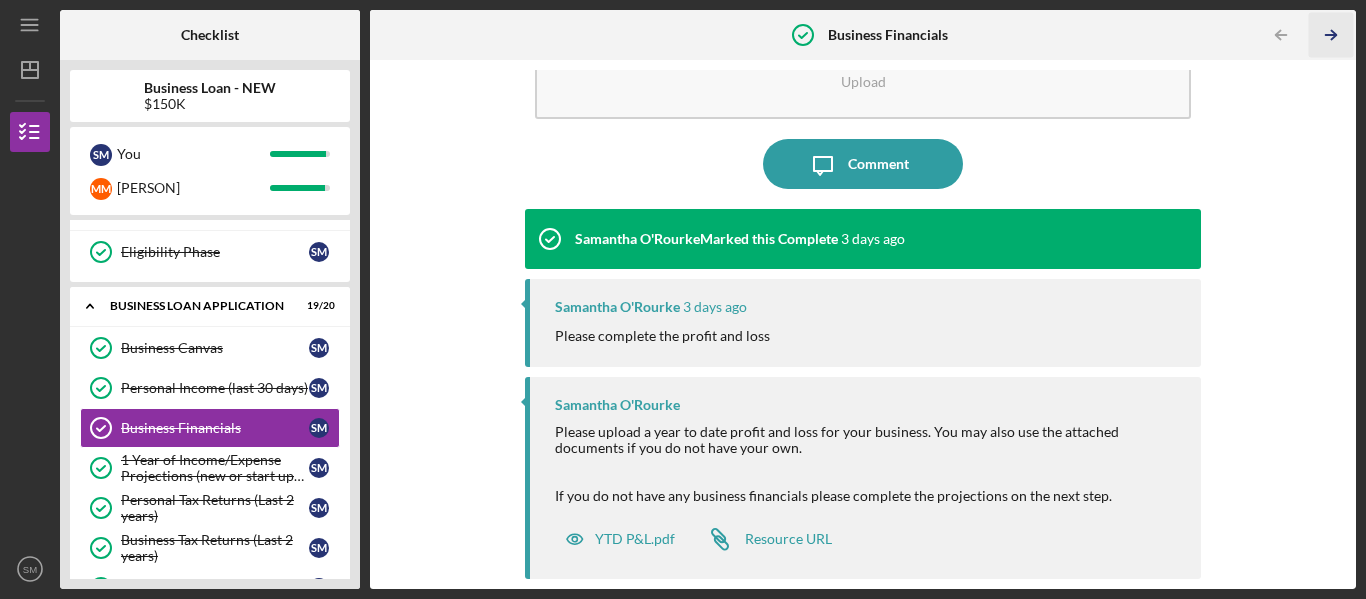 click 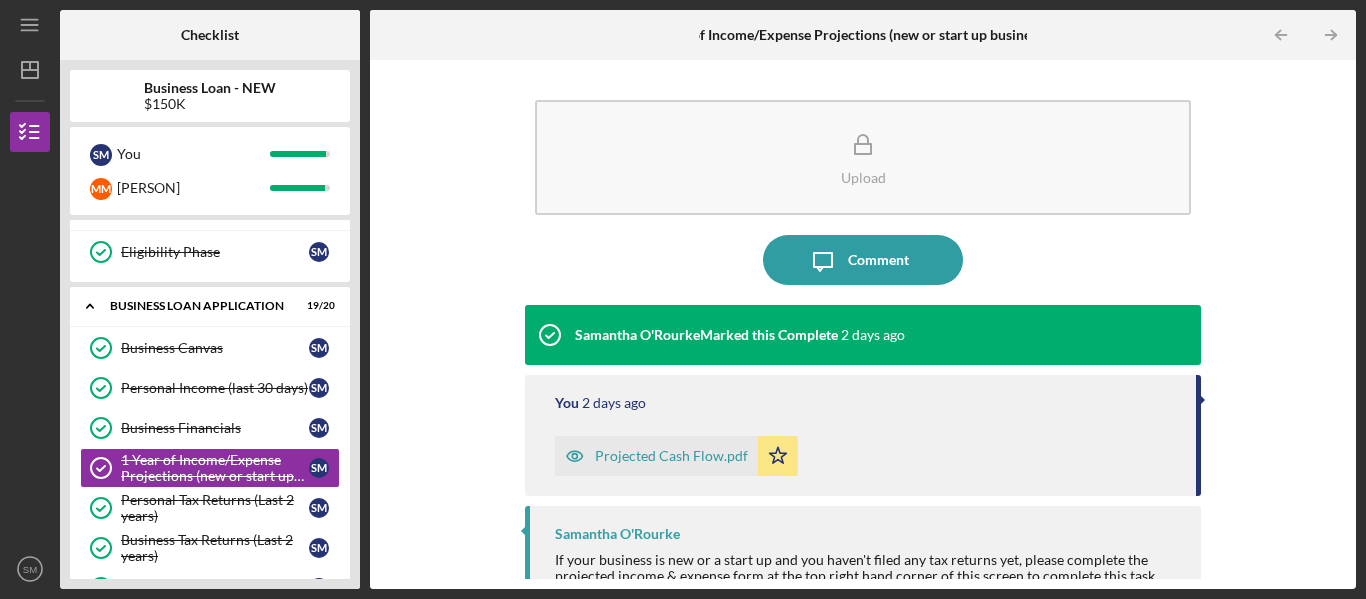 scroll, scrollTop: 96, scrollLeft: 0, axis: vertical 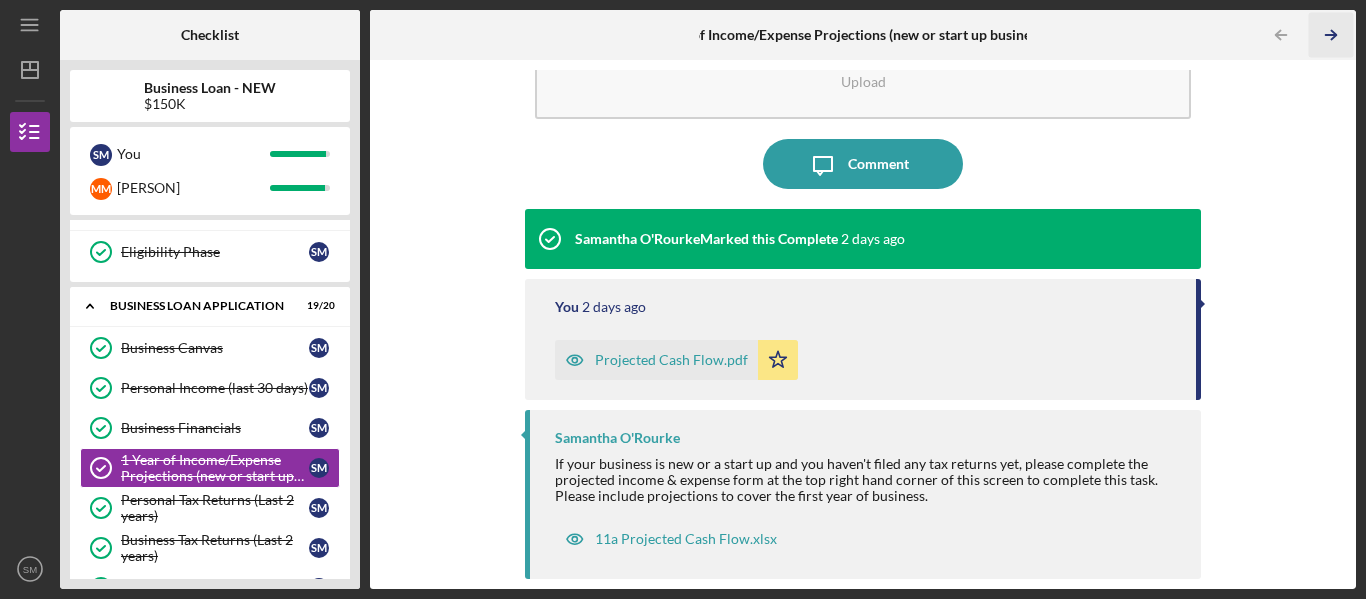 click on "Icon/Table Pagination Arrow" 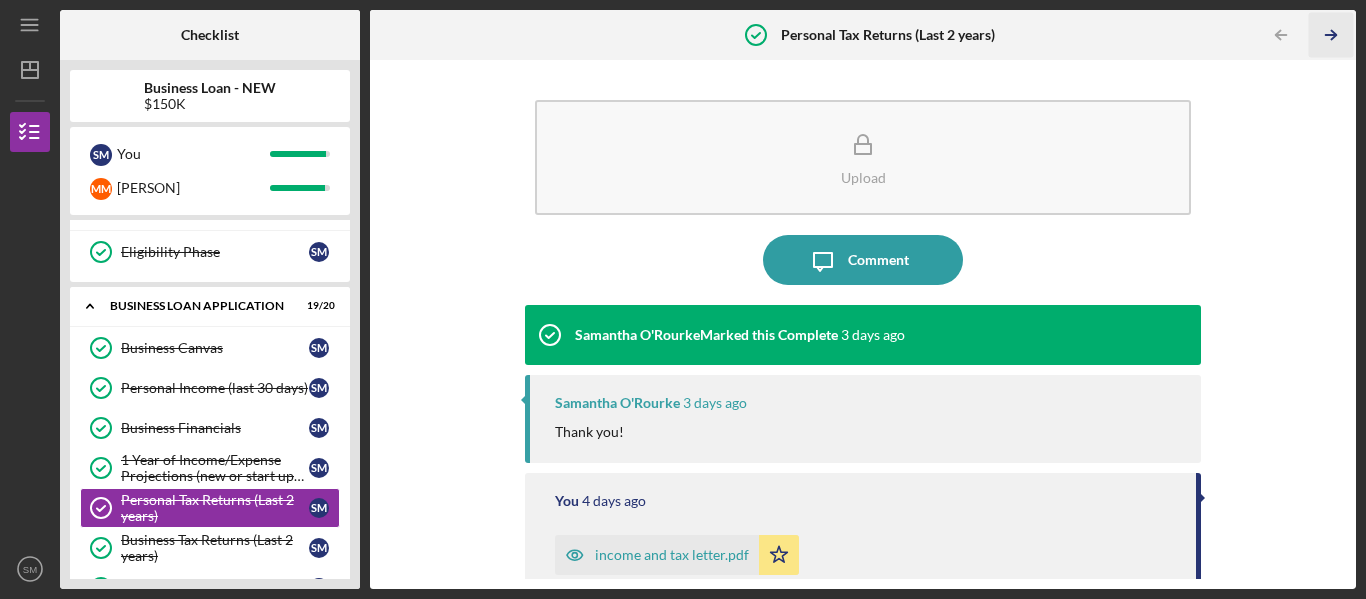 click on "Icon/Table Pagination Arrow" 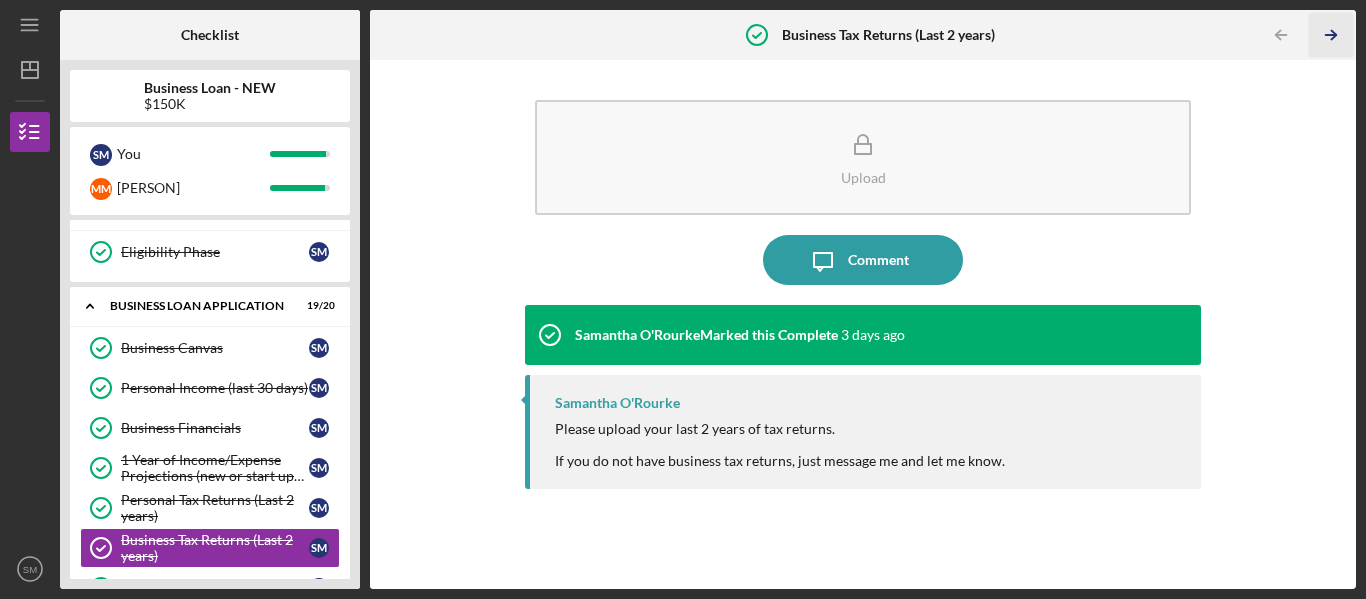 click on "Icon/Table Pagination Arrow" 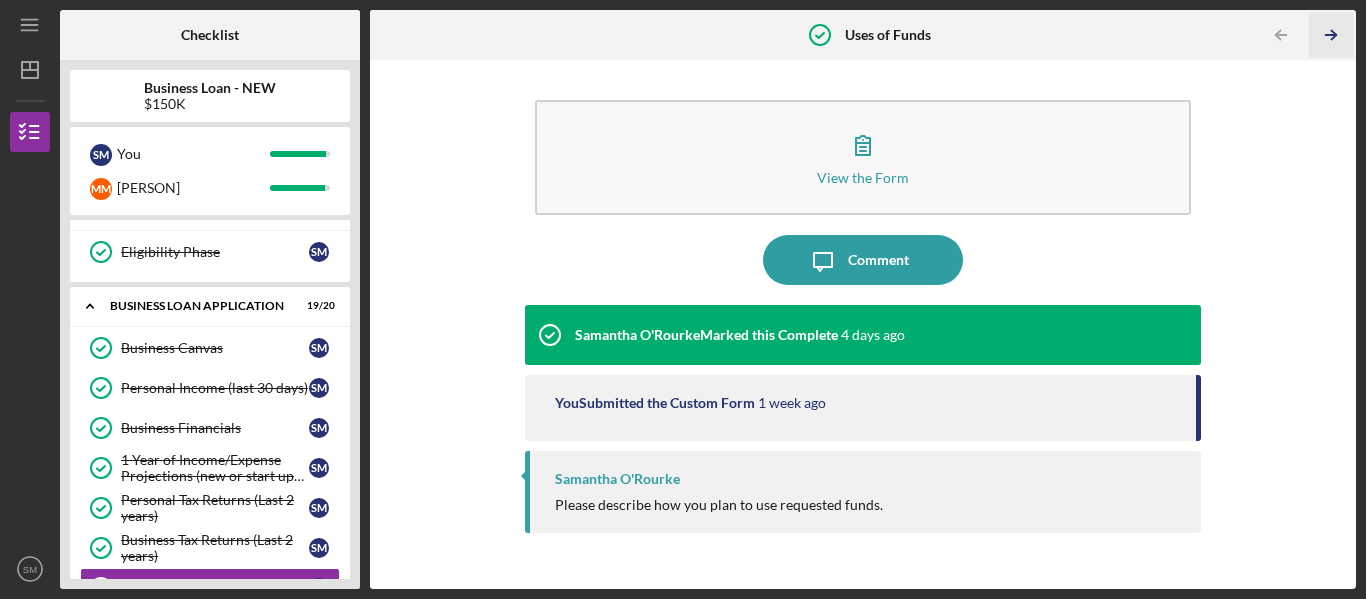 click on "Icon/Table Pagination Arrow" 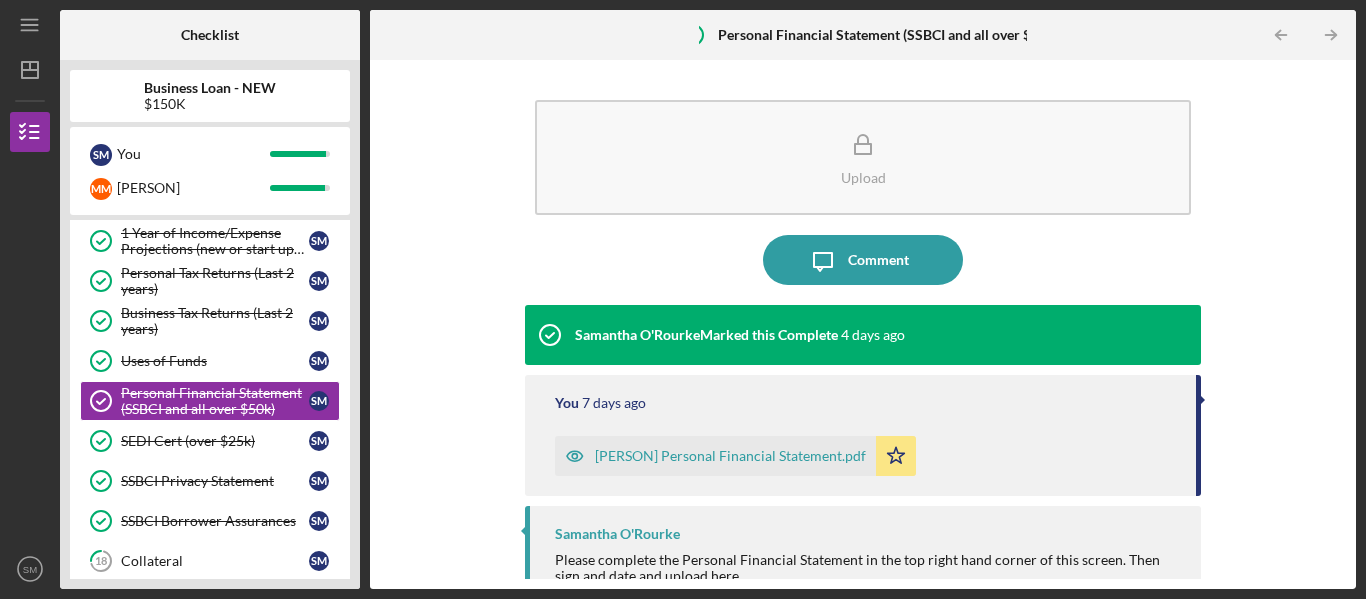 scroll, scrollTop: 554, scrollLeft: 0, axis: vertical 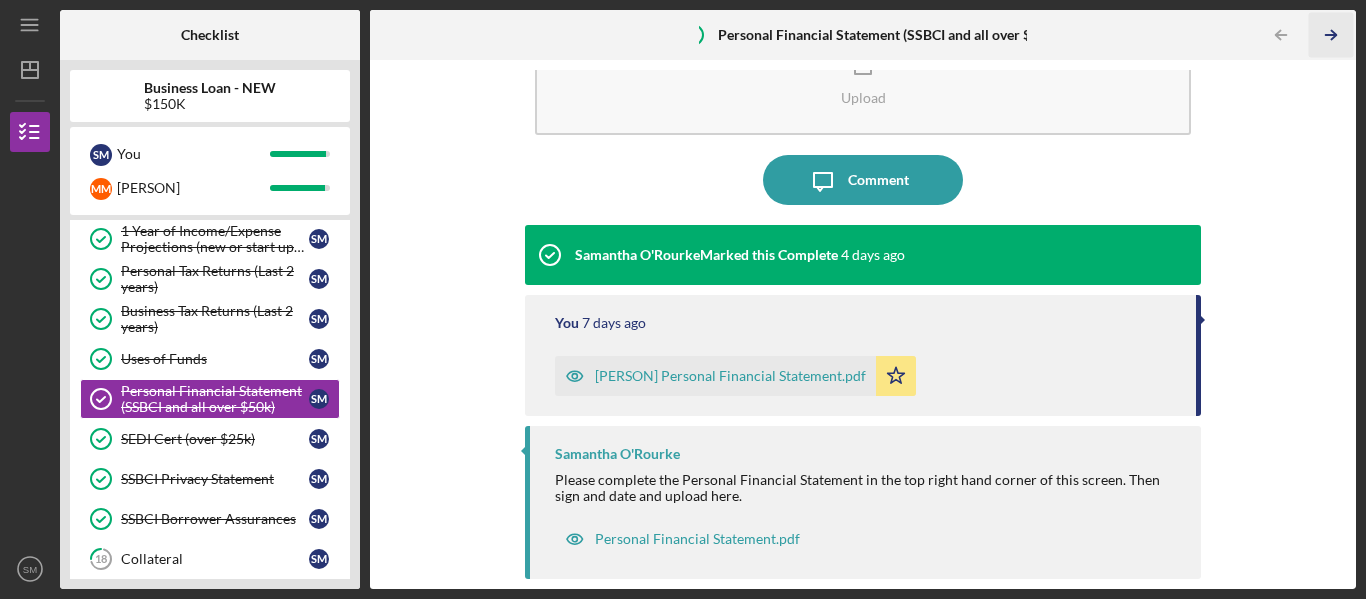 click on "Icon/Table Pagination Arrow" 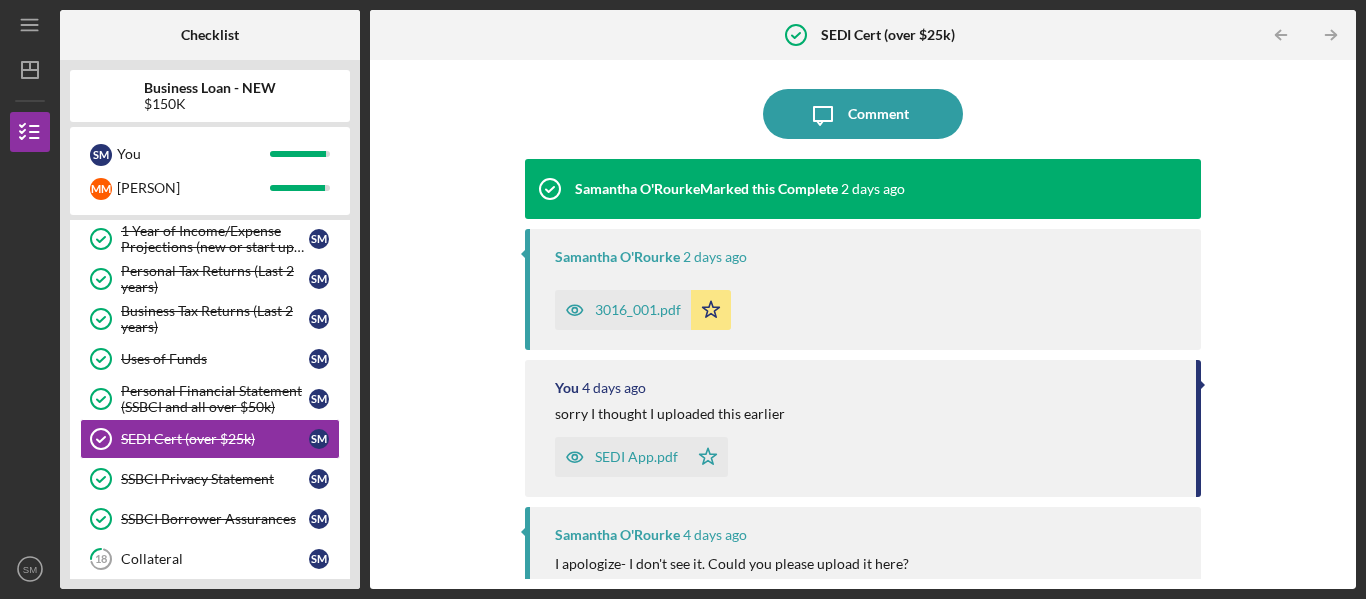 scroll, scrollTop: 141, scrollLeft: 0, axis: vertical 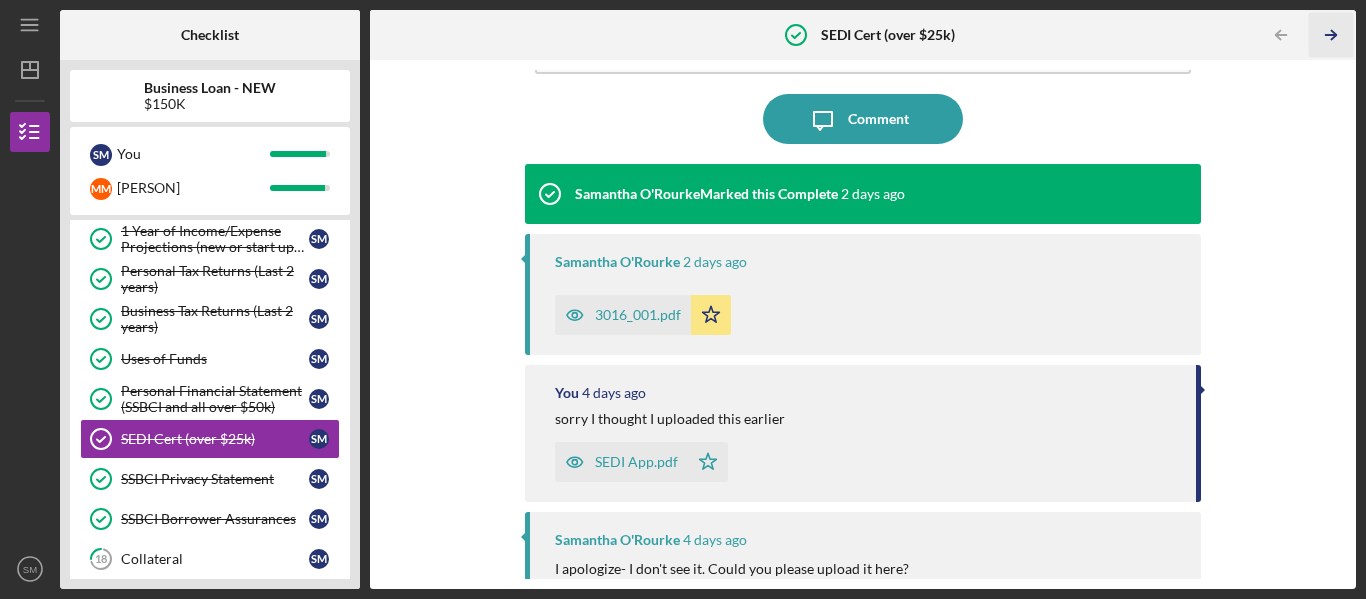 click 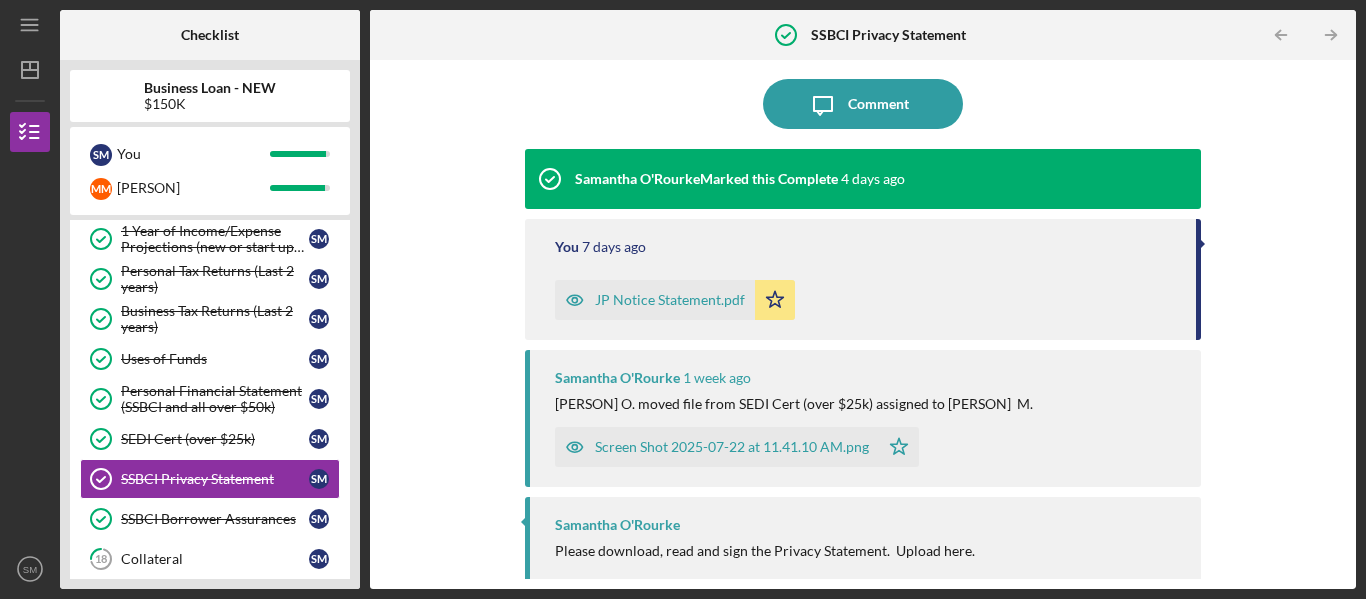 scroll, scrollTop: 211, scrollLeft: 0, axis: vertical 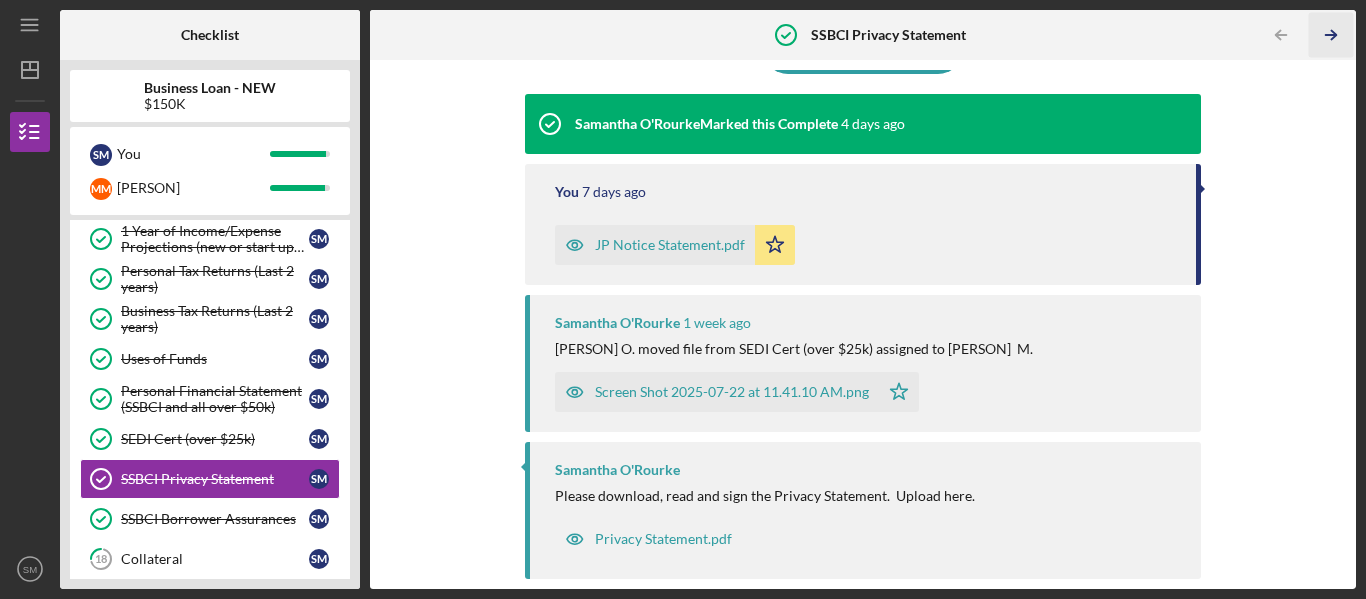 click on "Icon/Table Pagination Arrow" 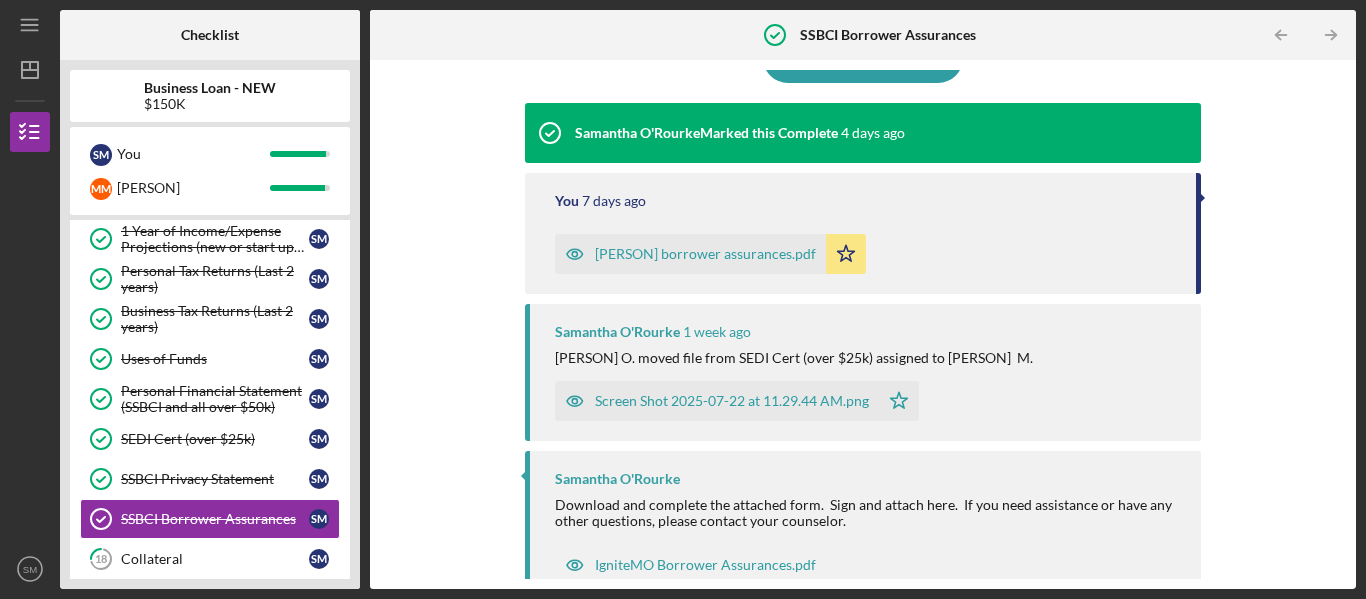 scroll, scrollTop: 228, scrollLeft: 0, axis: vertical 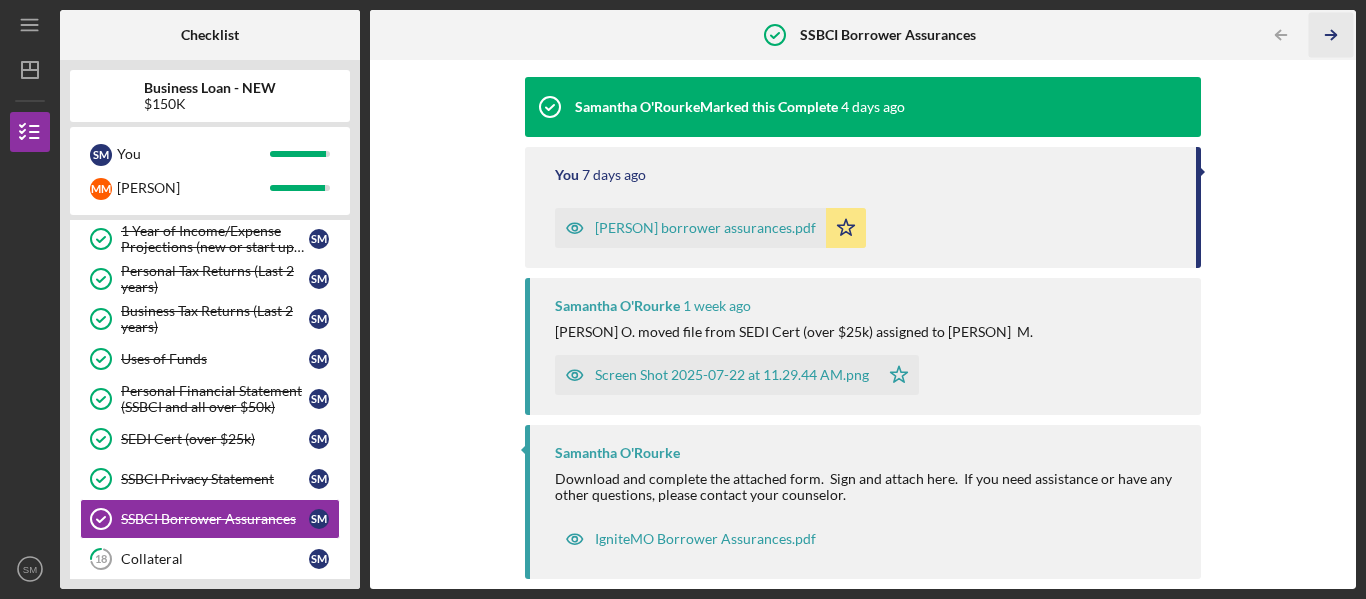 click on "Icon/Table Pagination Arrow" 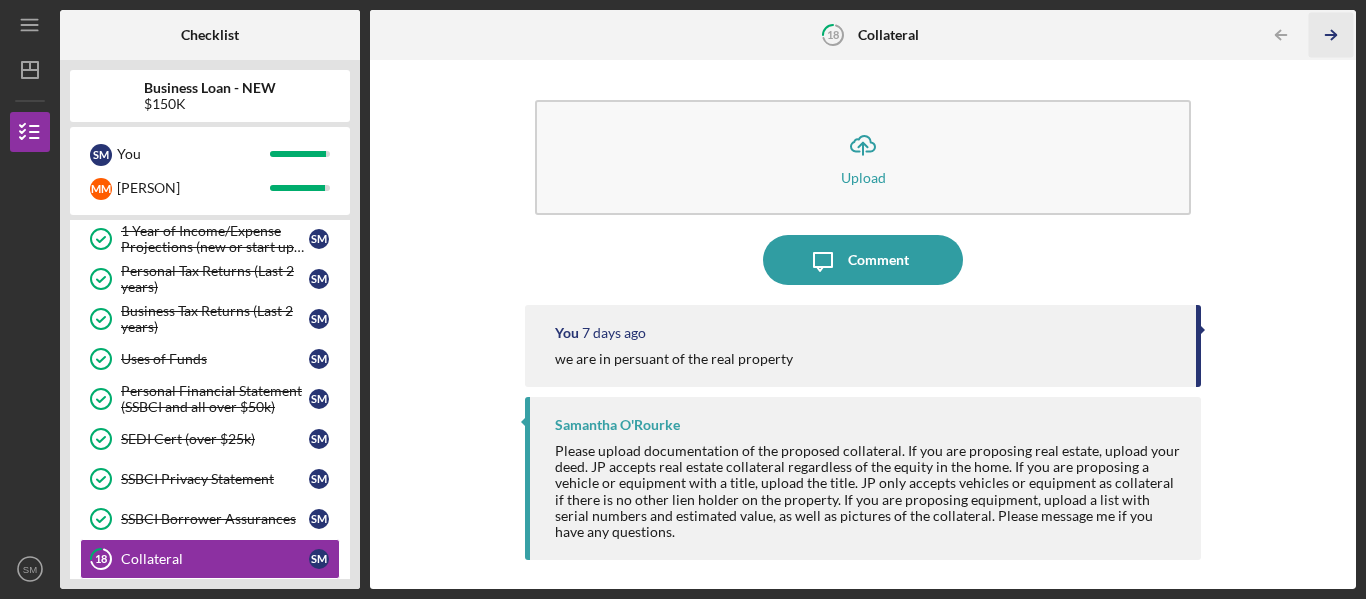 click 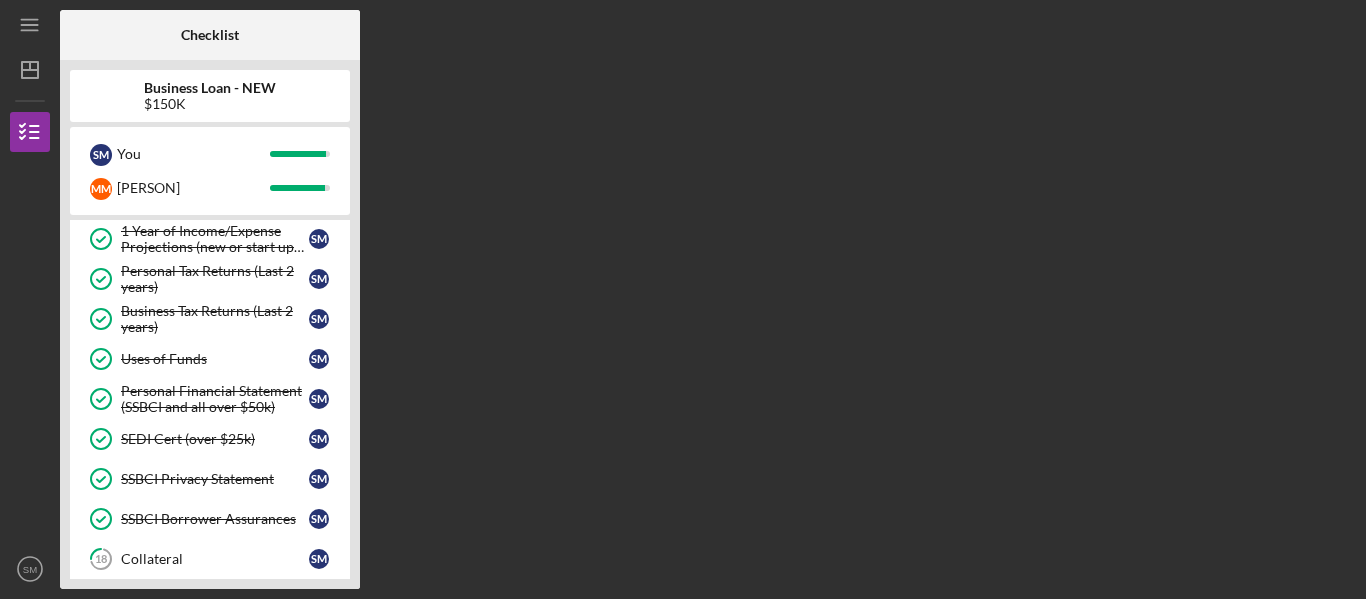 scroll, scrollTop: 754, scrollLeft: 0, axis: vertical 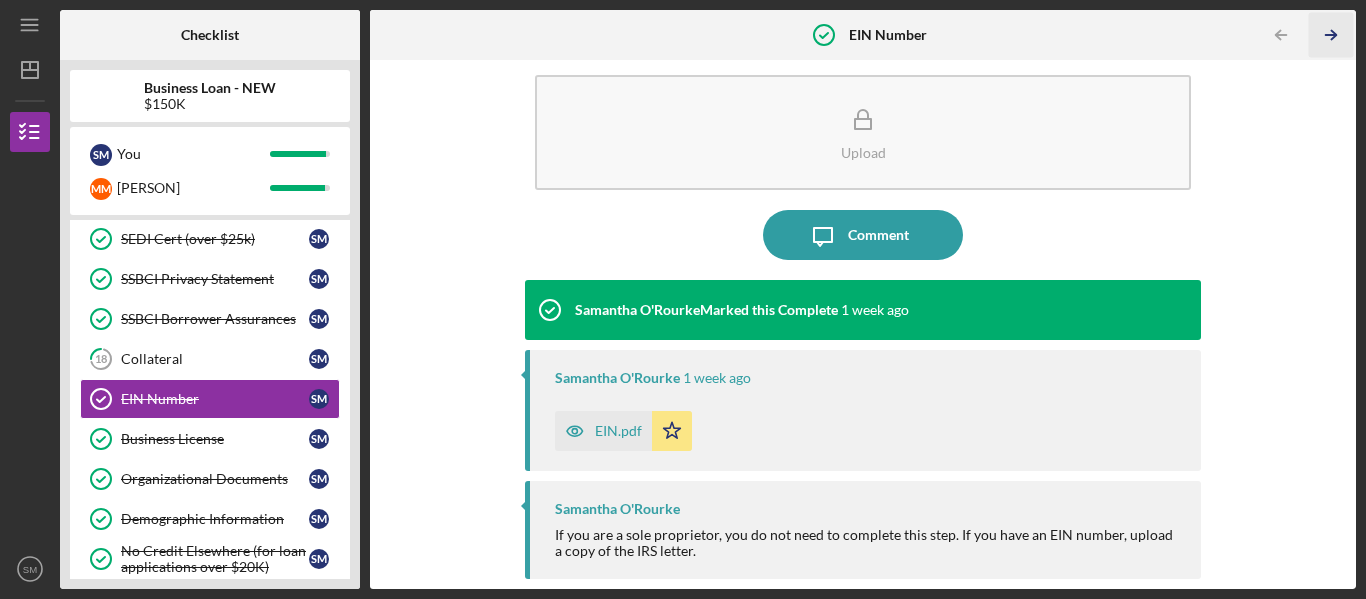 click on "Icon/Table Pagination Arrow" 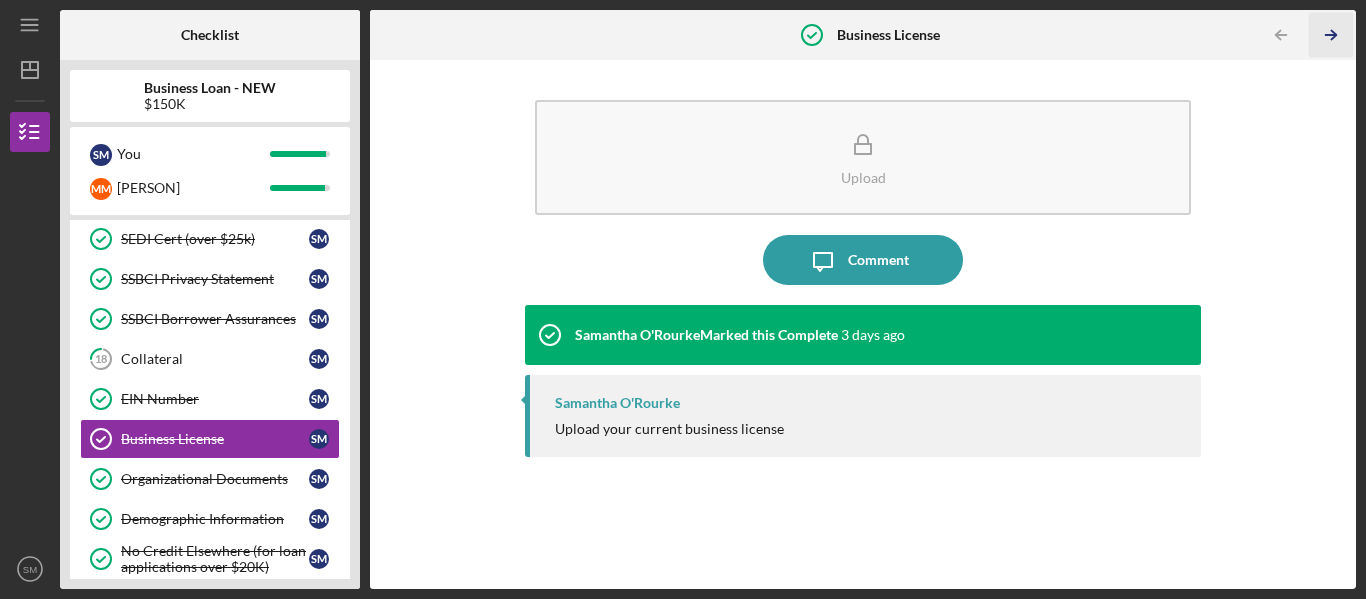 click on "Icon/Table Pagination Arrow" 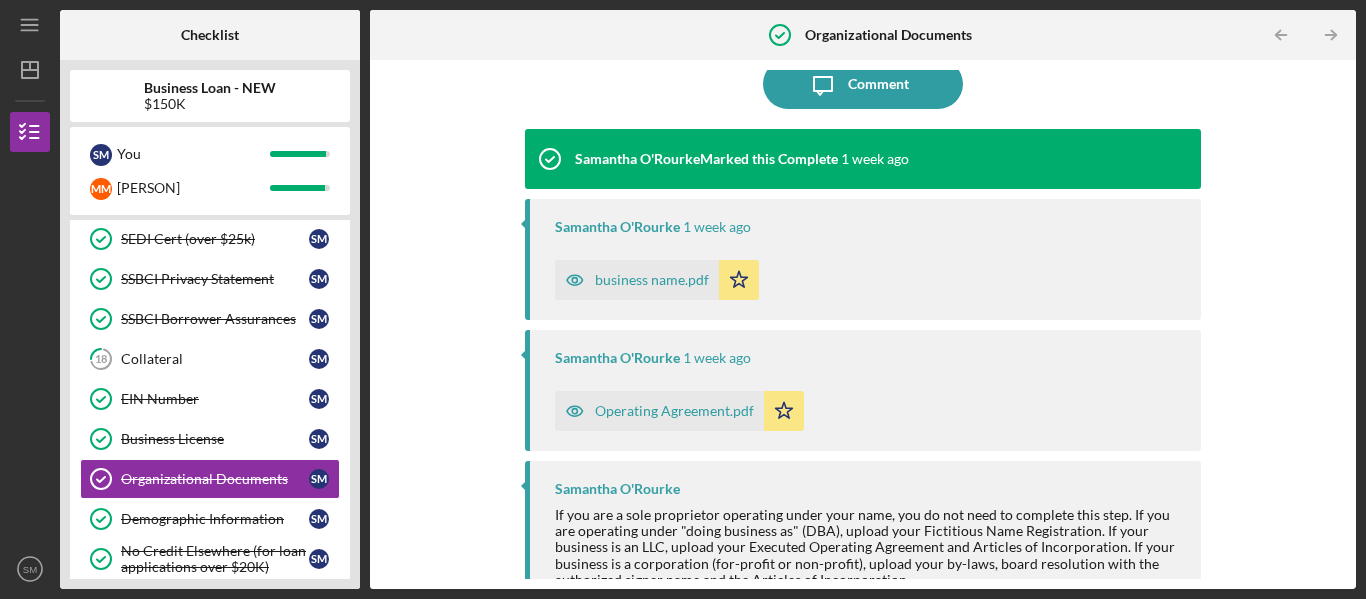 scroll, scrollTop: 205, scrollLeft: 0, axis: vertical 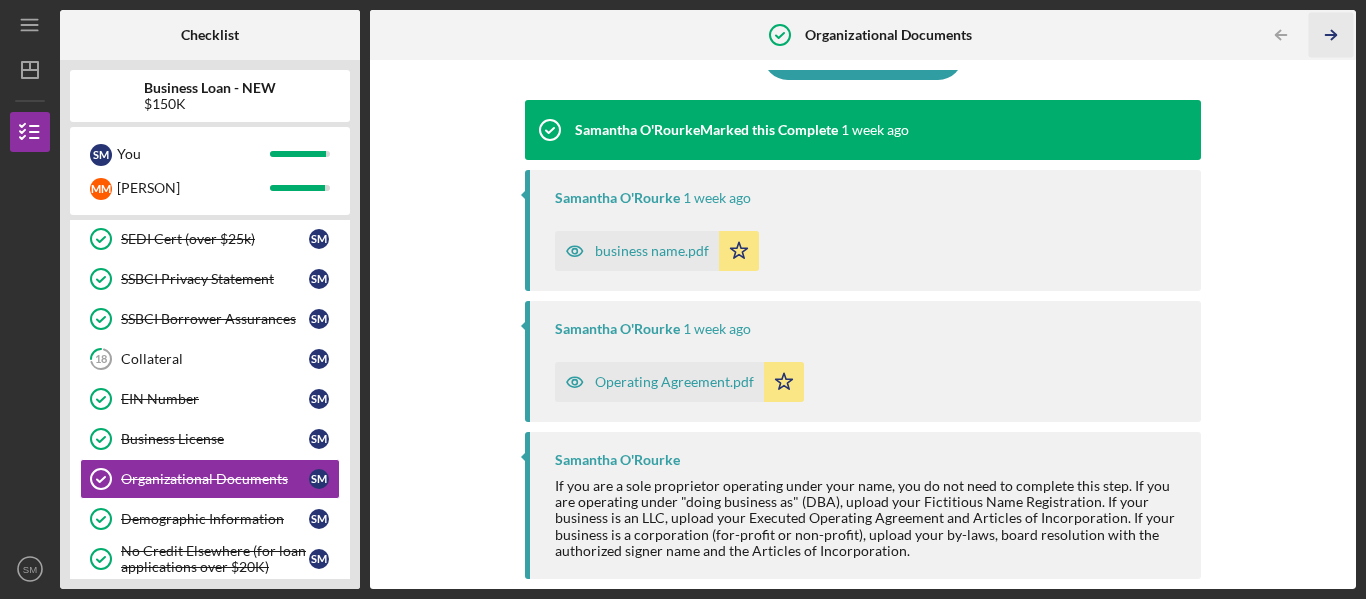 click on "Icon/Table Pagination Arrow" 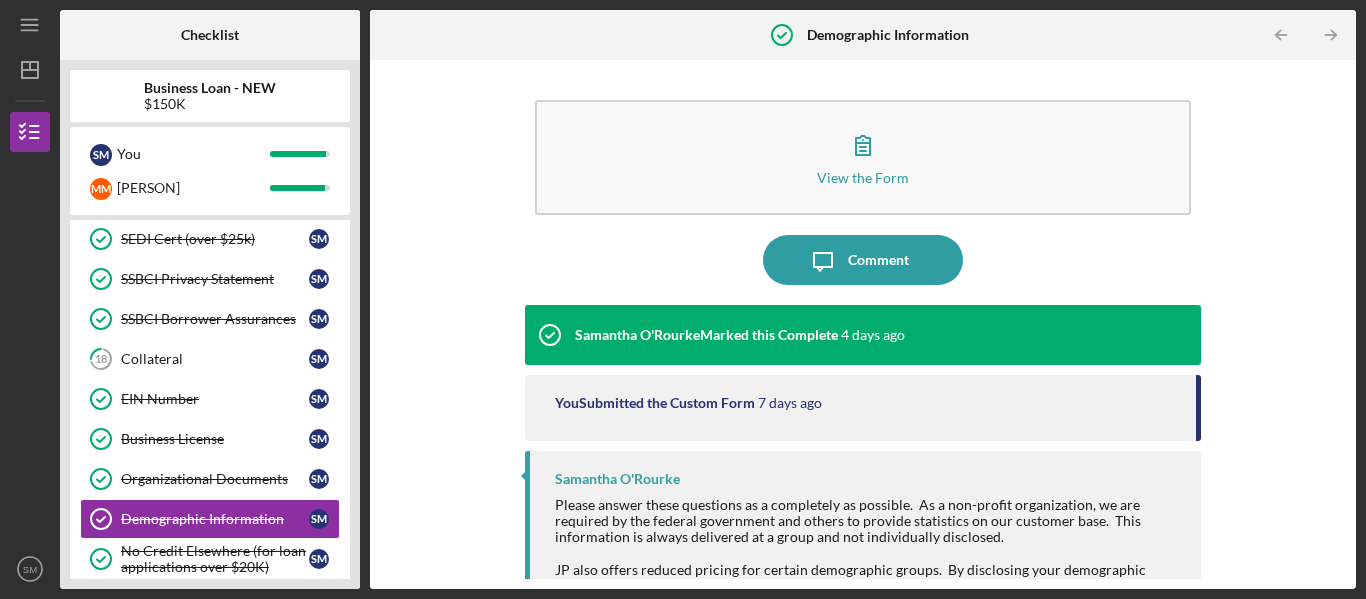 scroll, scrollTop: 67, scrollLeft: 0, axis: vertical 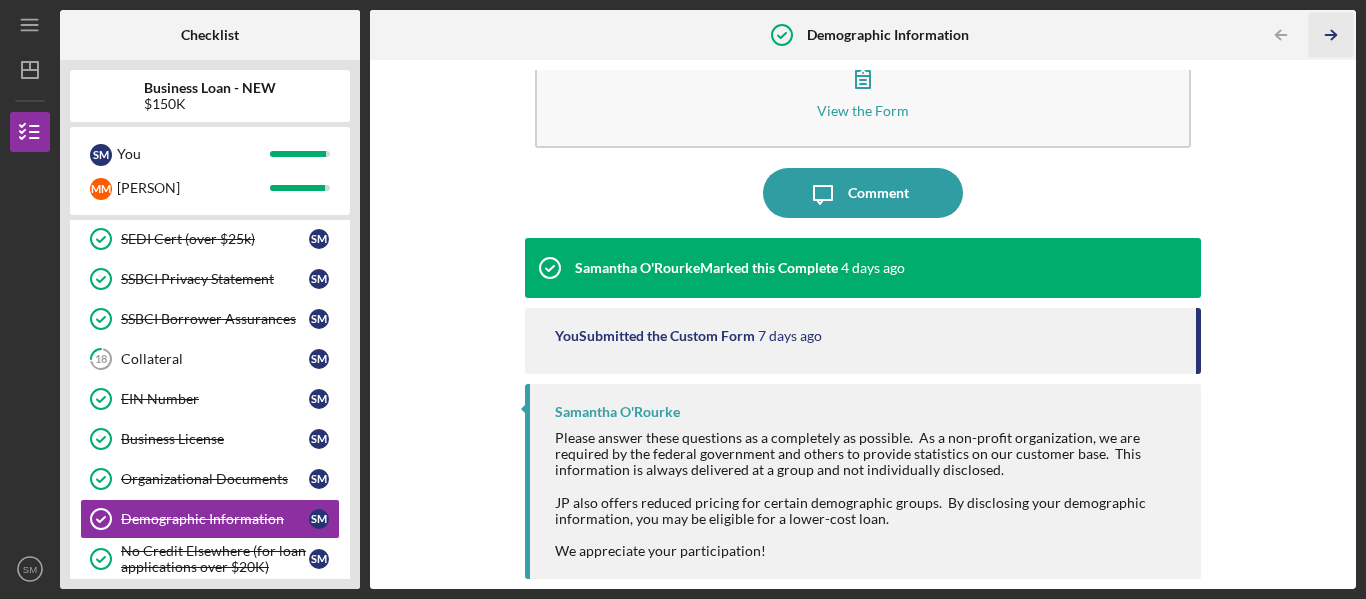 click on "Icon/Table Pagination Arrow" 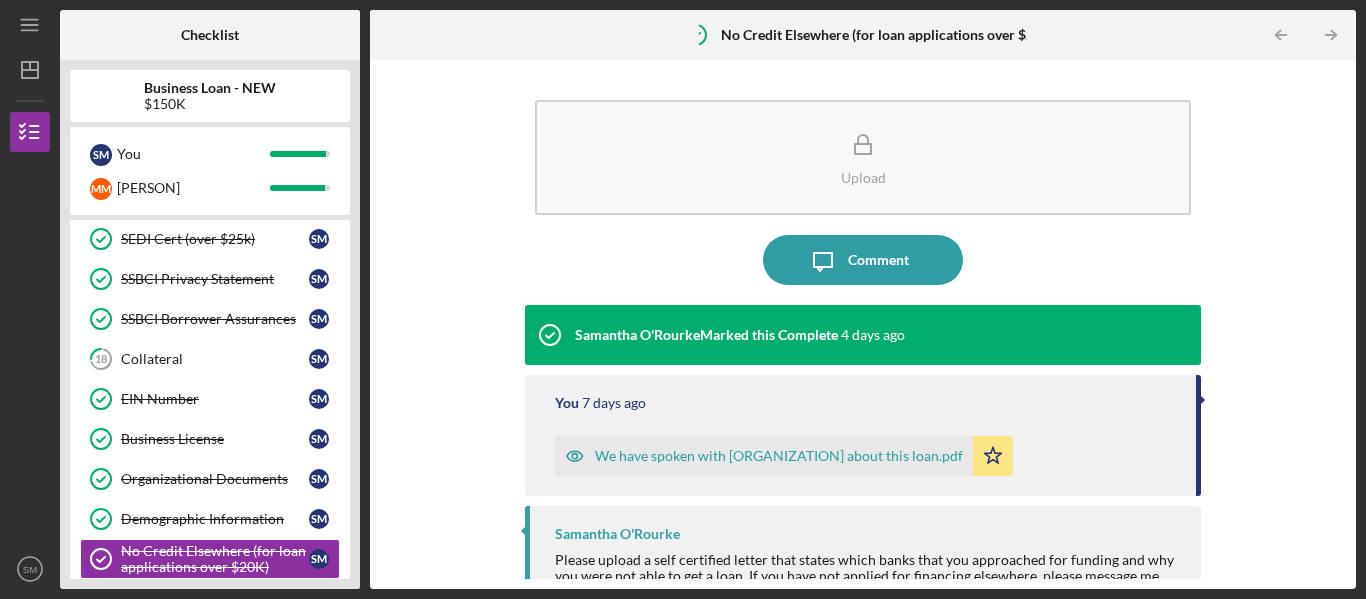 scroll, scrollTop: 25, scrollLeft: 0, axis: vertical 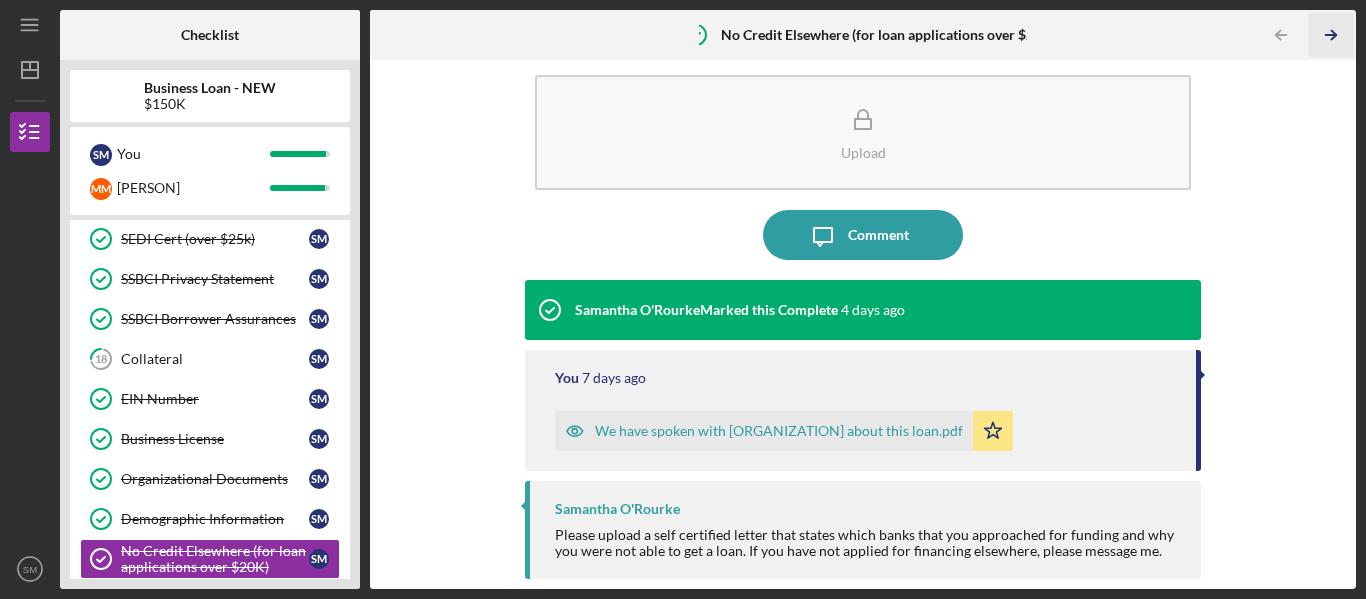 click 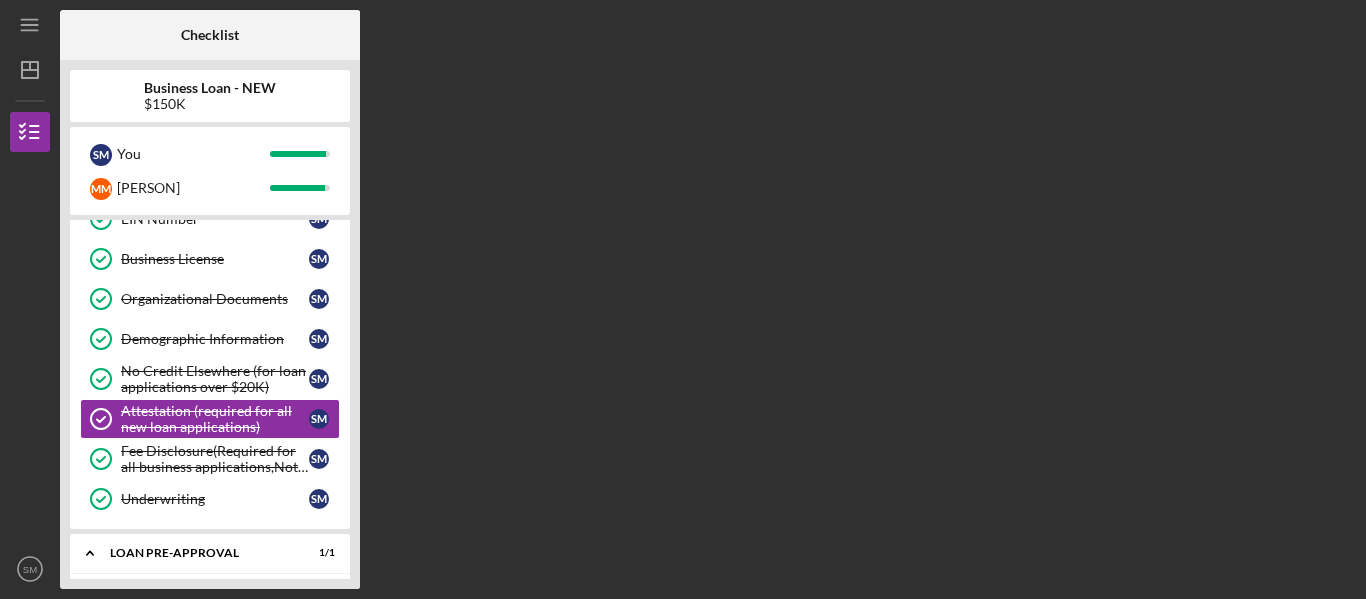 scroll, scrollTop: 954, scrollLeft: 0, axis: vertical 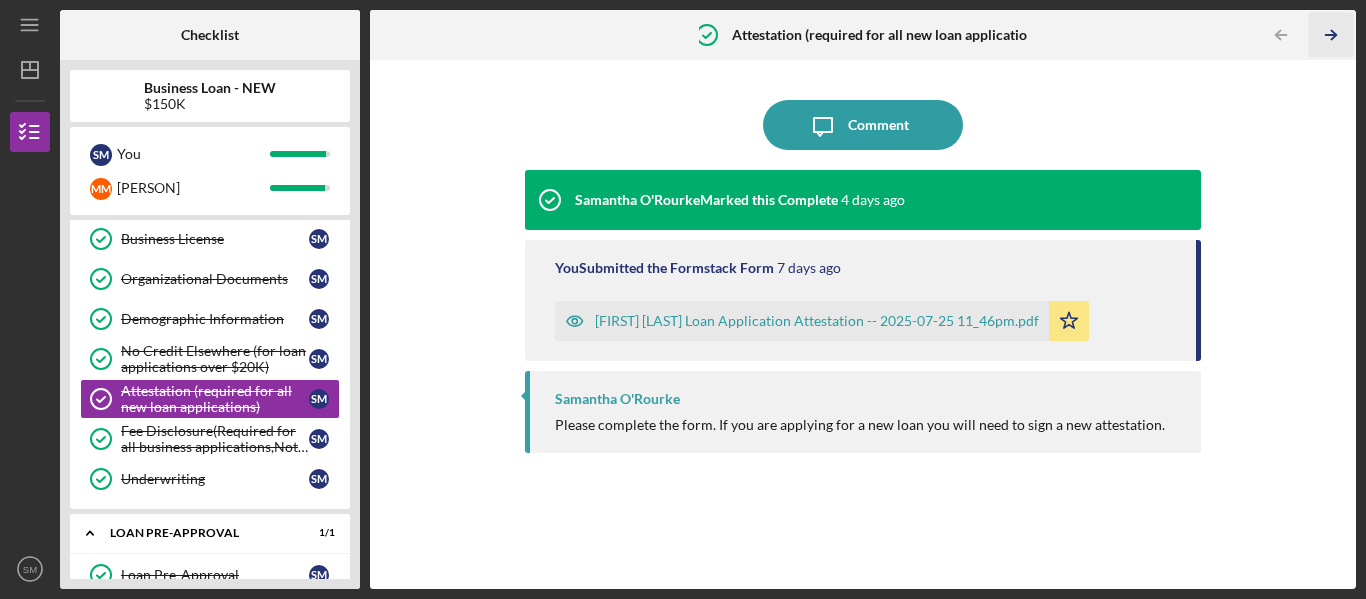 click on "Icon/Table Pagination Arrow" 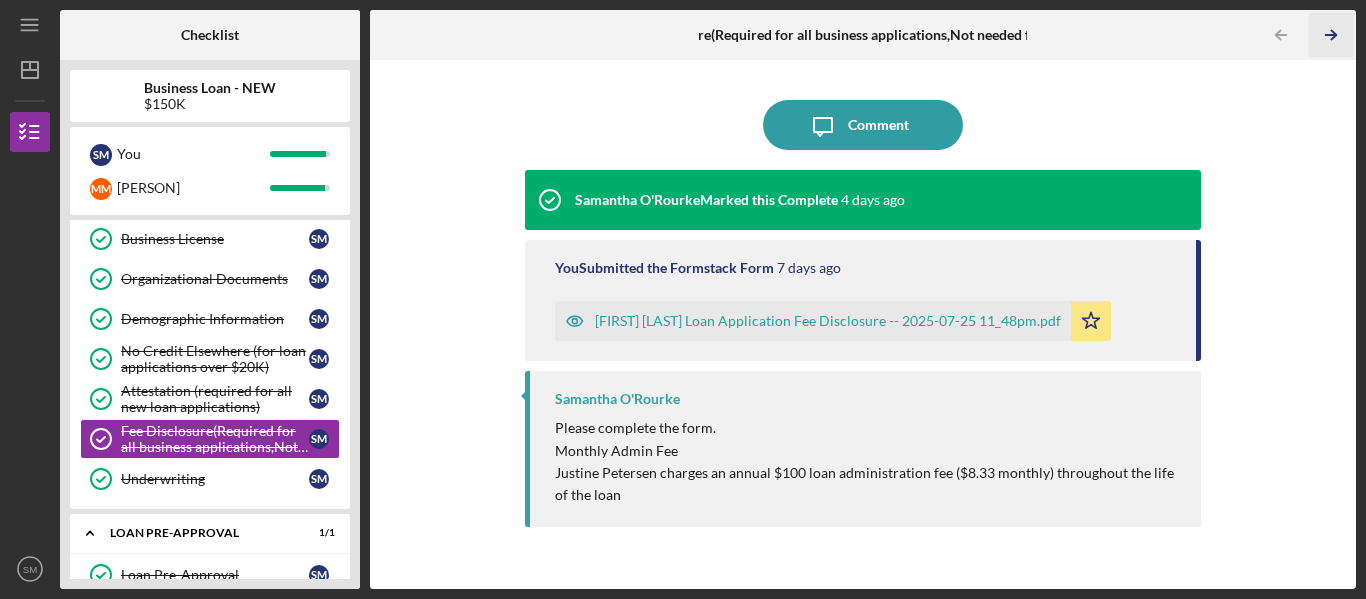 click 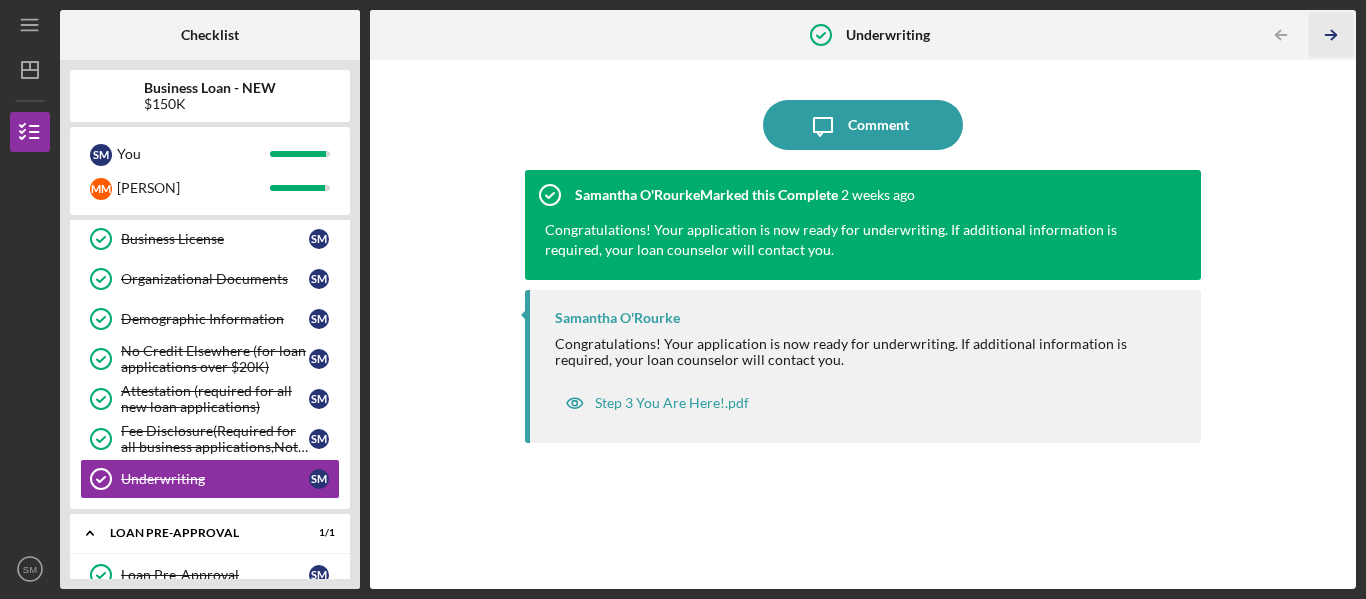 click on "Icon/Table Pagination Arrow" 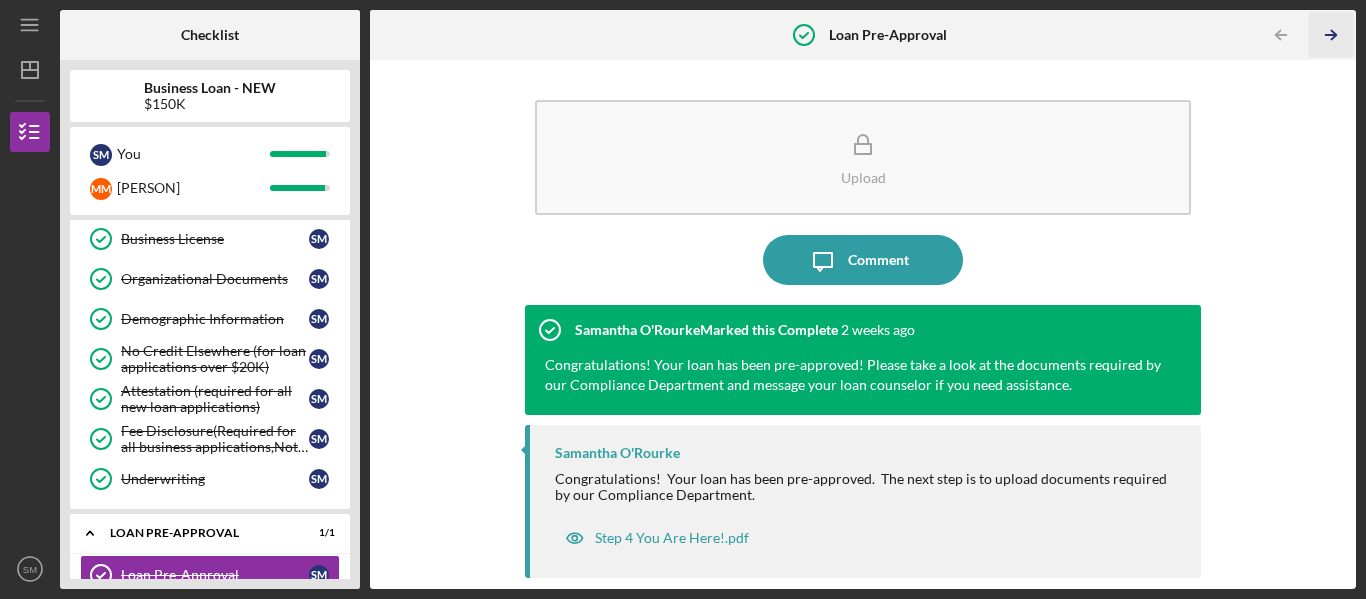 click on "Icon/Table Pagination Arrow" 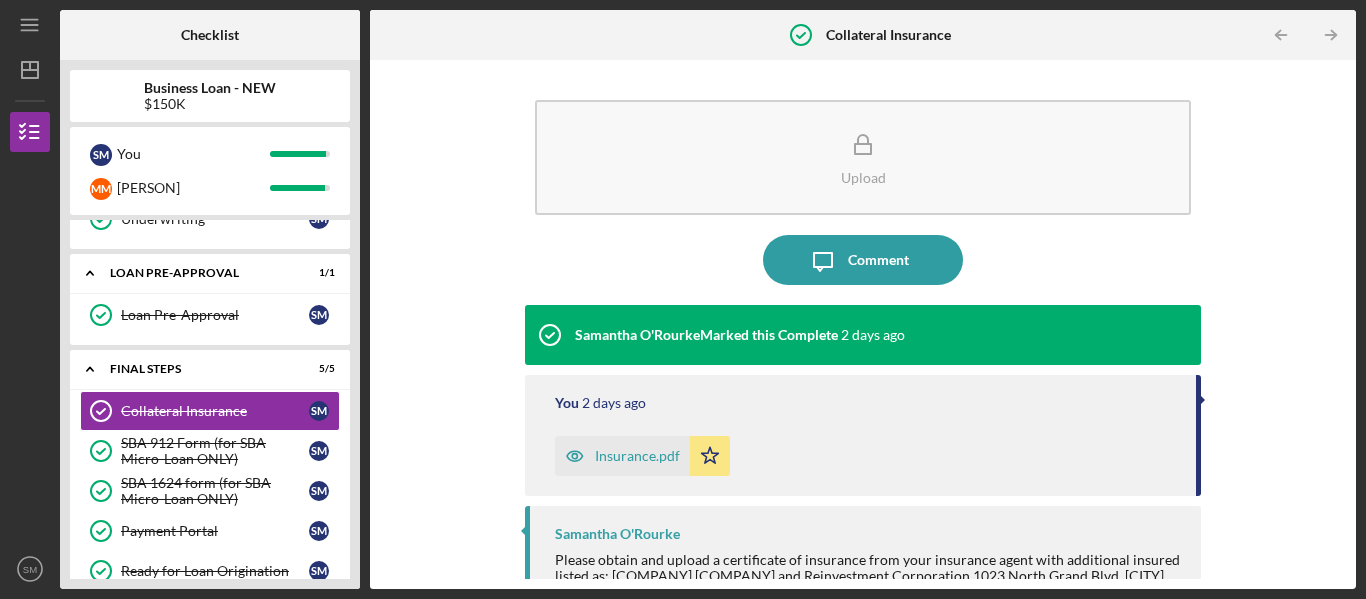 scroll, scrollTop: 1226, scrollLeft: 0, axis: vertical 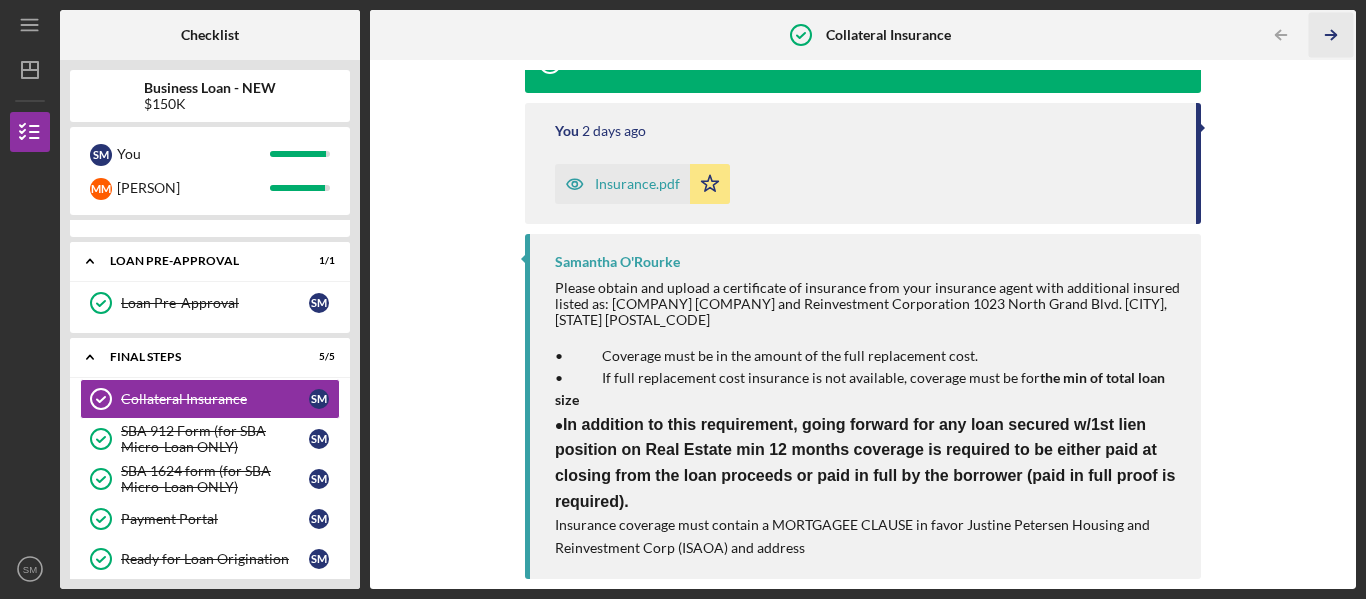 click 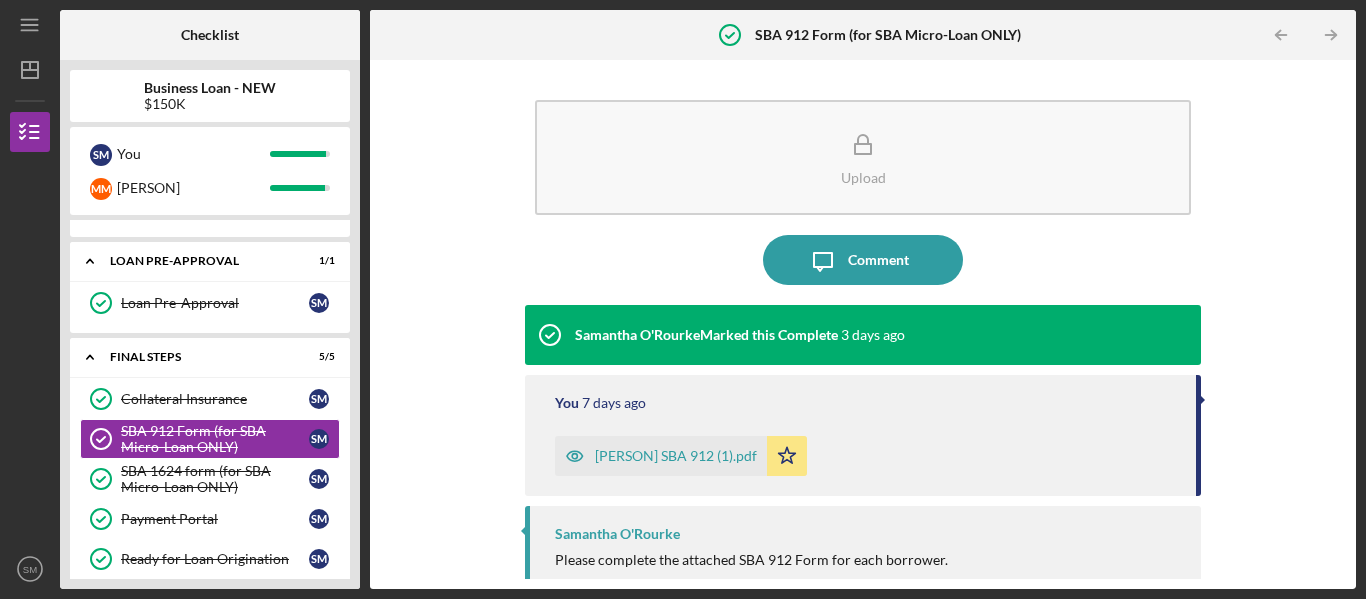 scroll, scrollTop: 64, scrollLeft: 0, axis: vertical 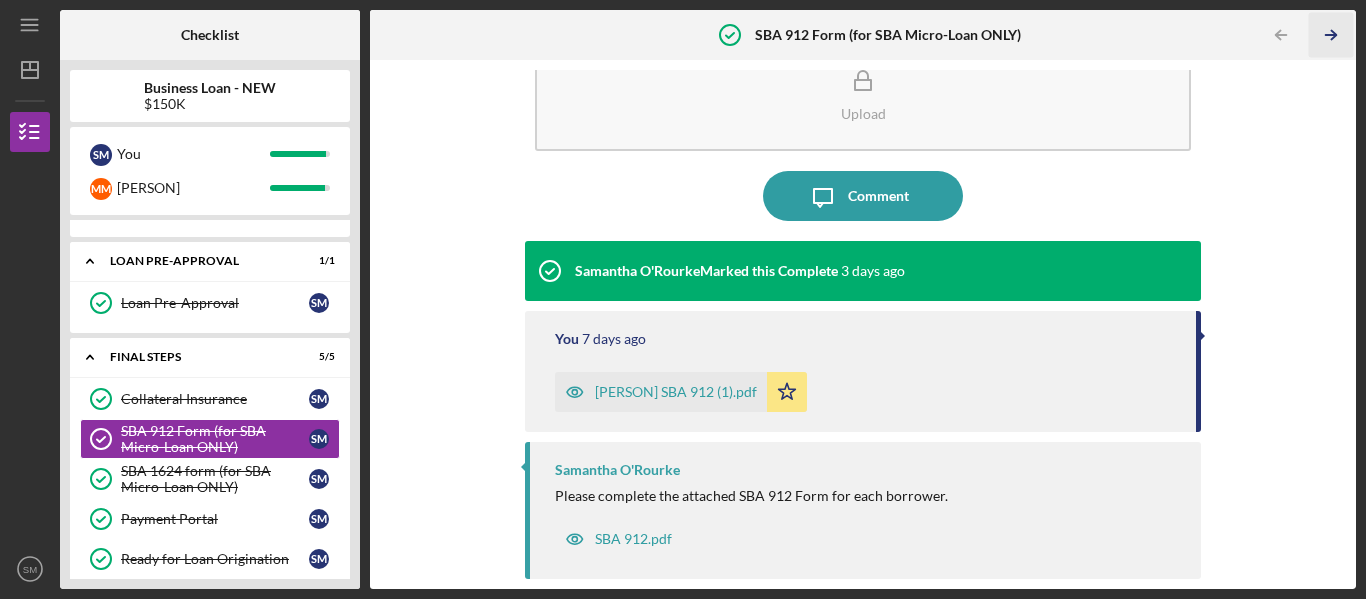 click on "Icon/Table Pagination Arrow" 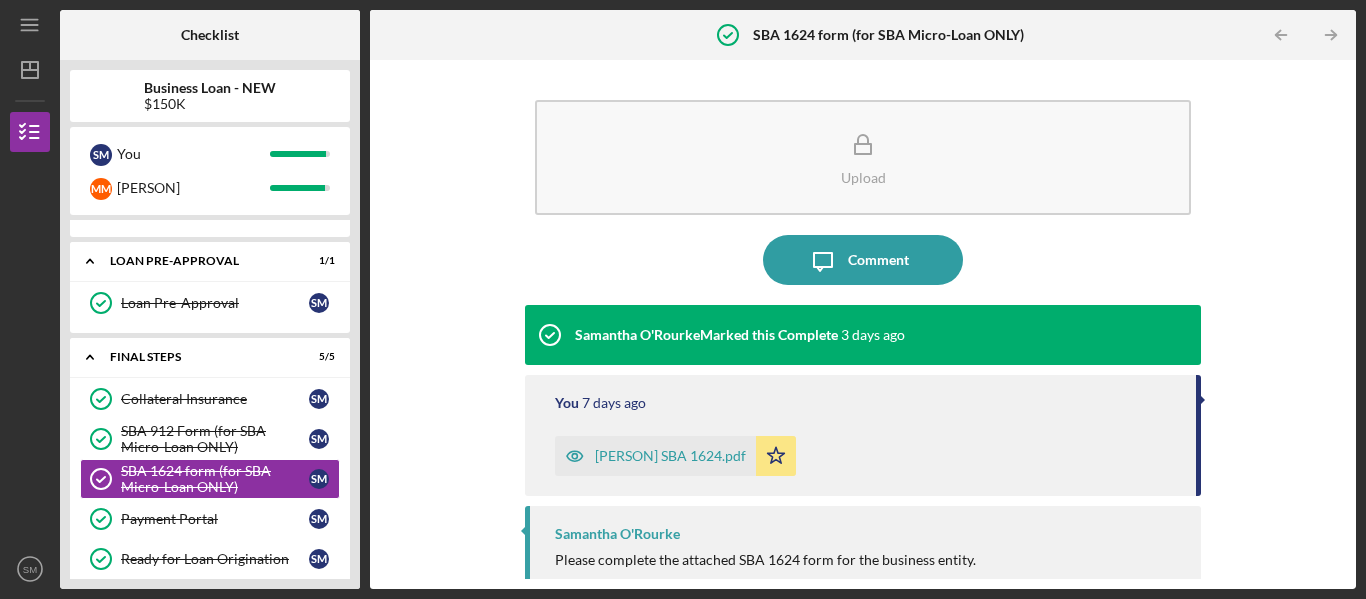 scroll, scrollTop: 64, scrollLeft: 0, axis: vertical 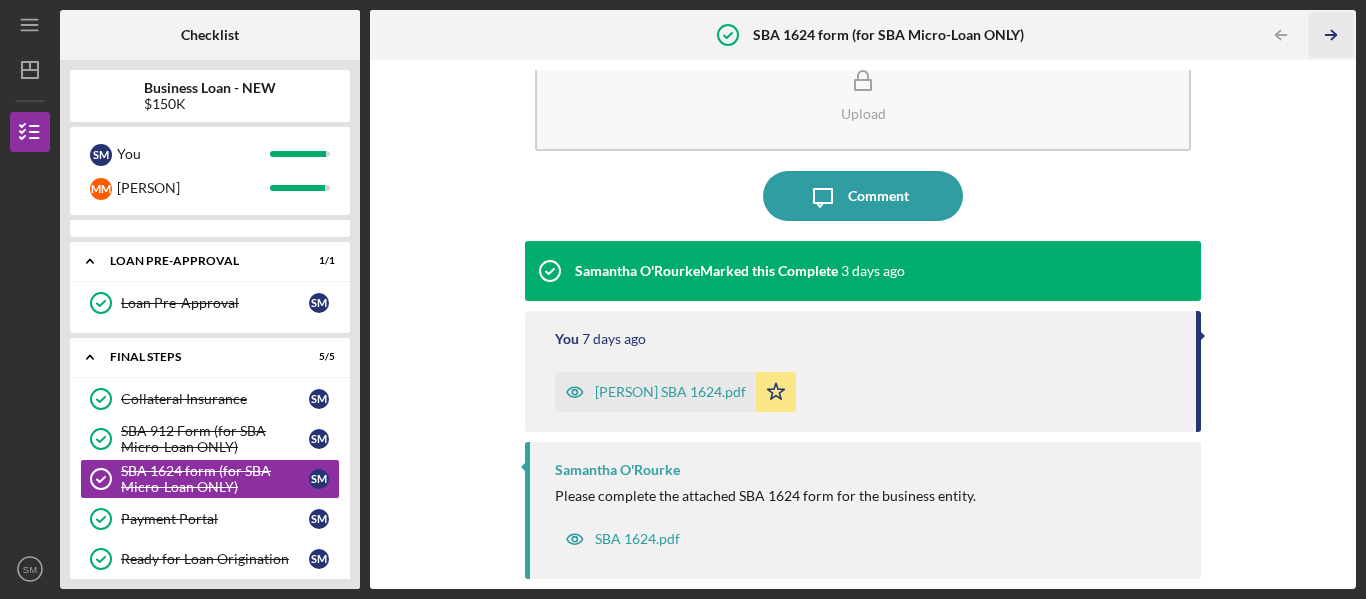 click on "Icon/Table Pagination Arrow" 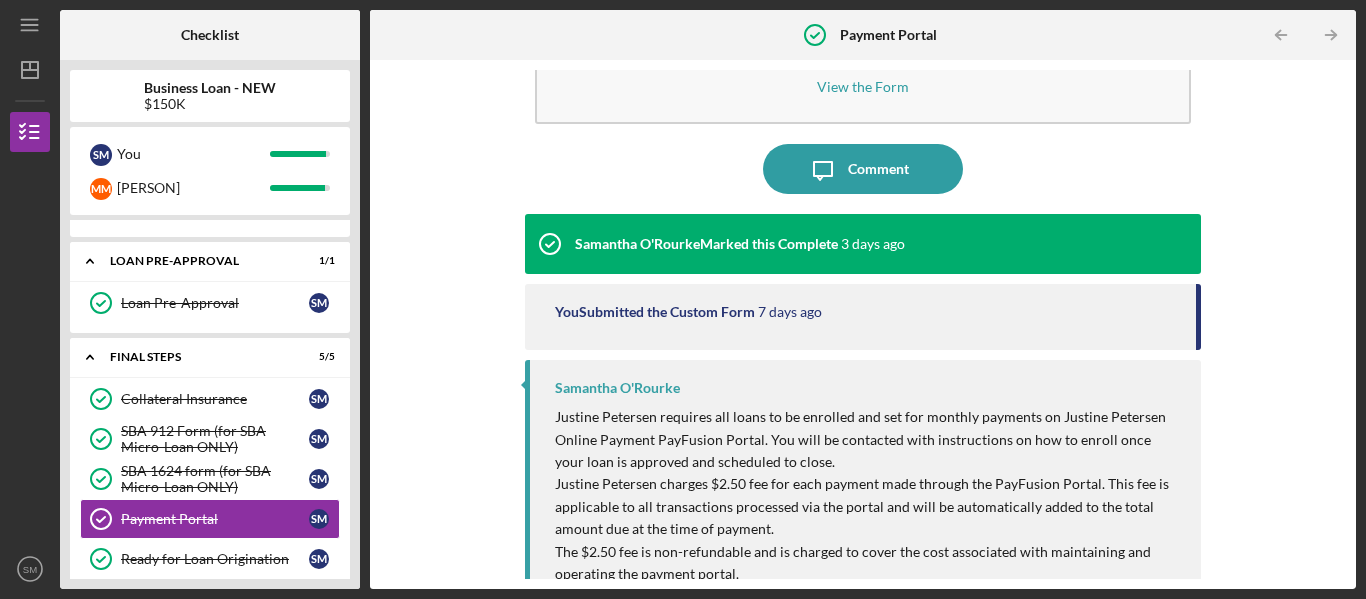 scroll, scrollTop: 140, scrollLeft: 0, axis: vertical 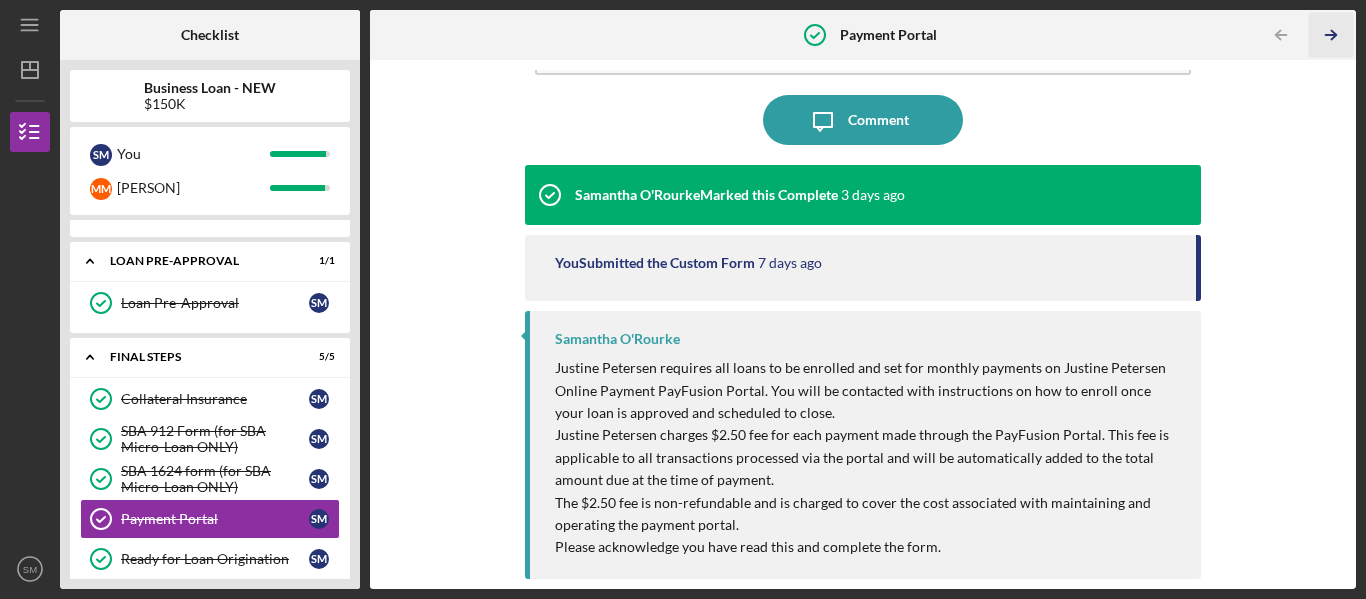 click on "Icon/Table Pagination Arrow" 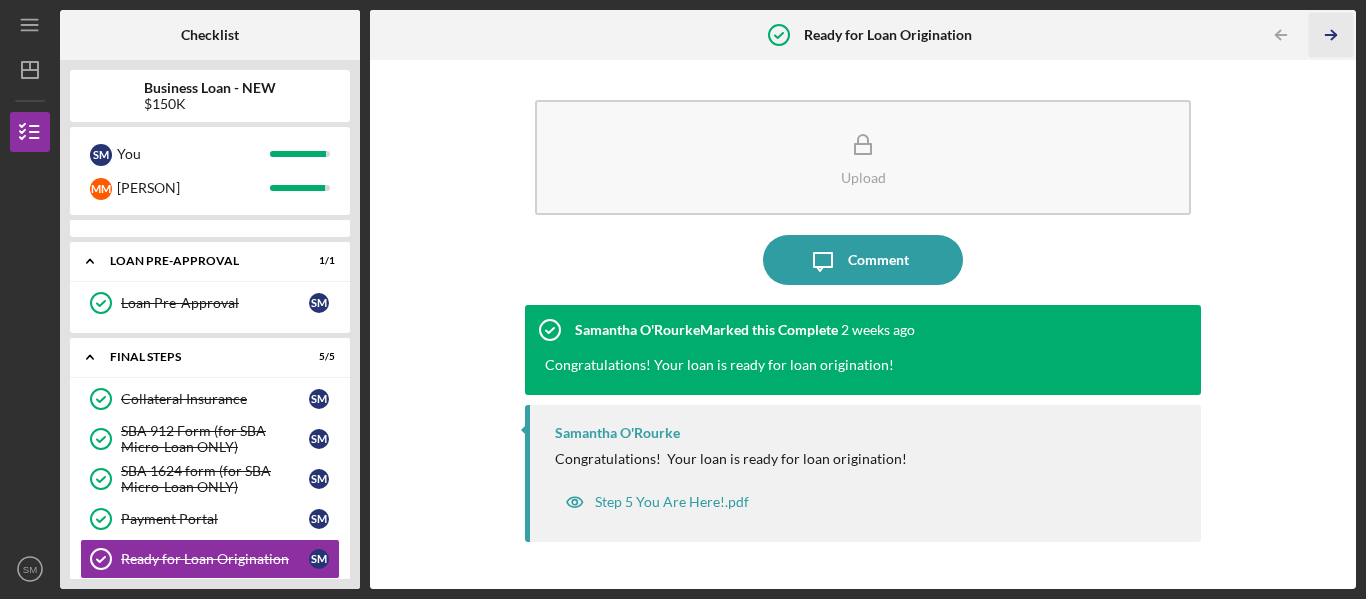click on "Icon/Table Pagination Arrow" 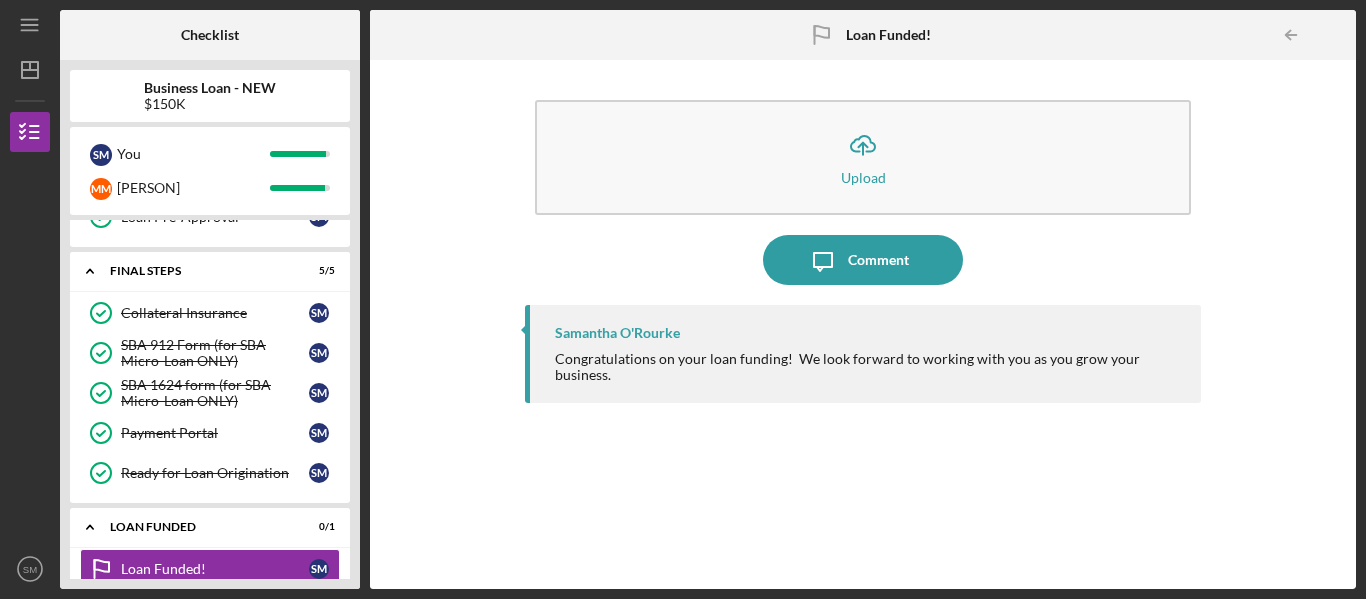 scroll, scrollTop: 1342, scrollLeft: 0, axis: vertical 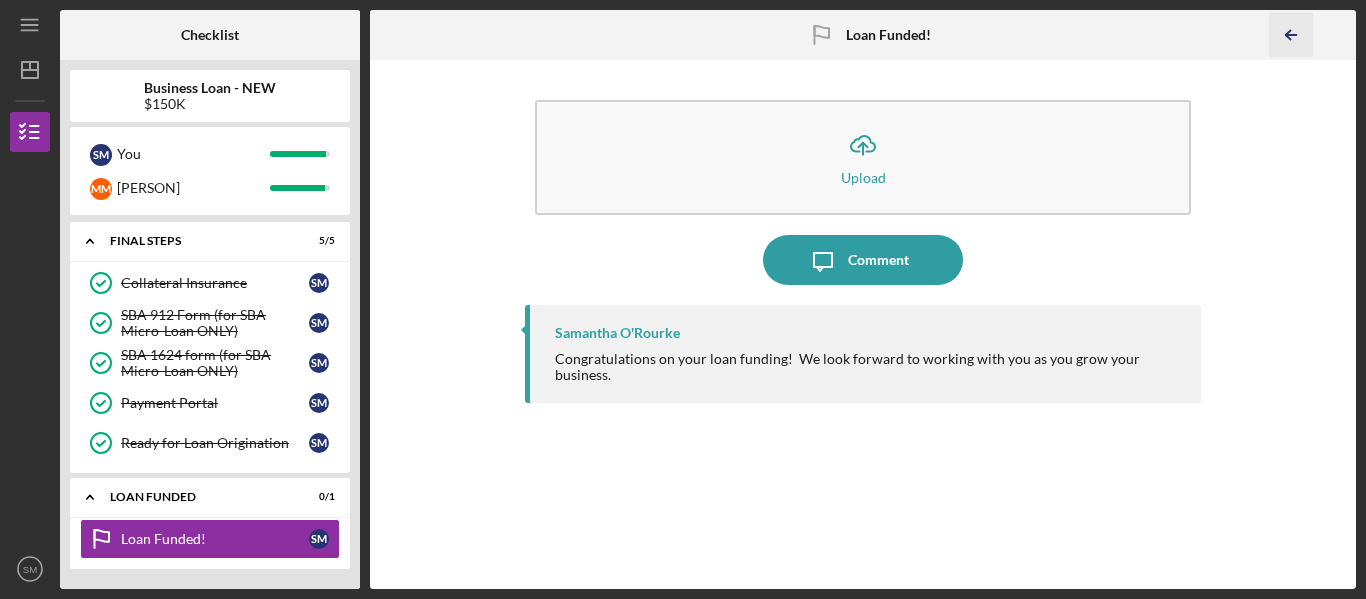 click on "Icon/Table Pagination Arrow" 